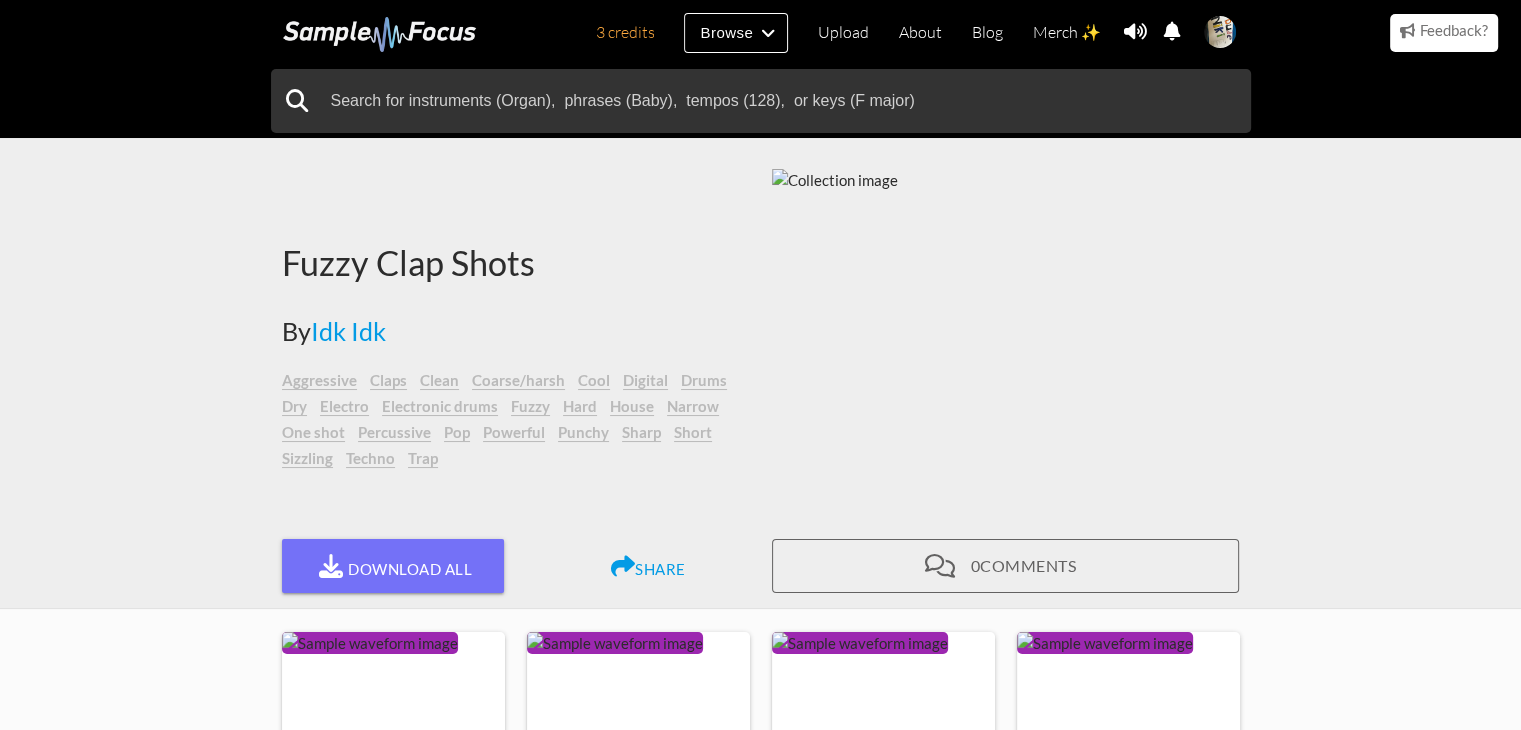 scroll, scrollTop: 0, scrollLeft: 0, axis: both 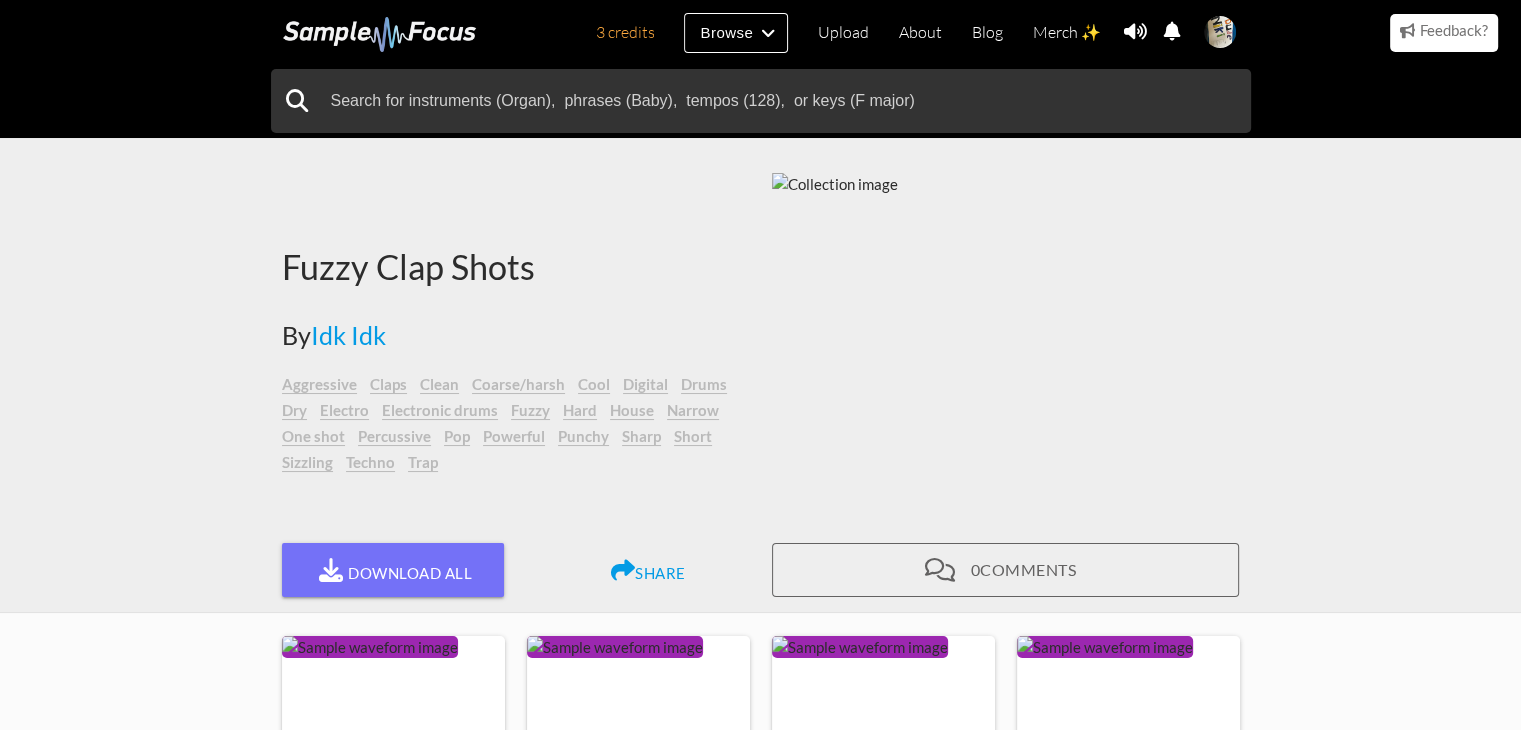 drag, startPoint x: 0, startPoint y: 0, endPoint x: 111, endPoint y: 451, distance: 464.45883 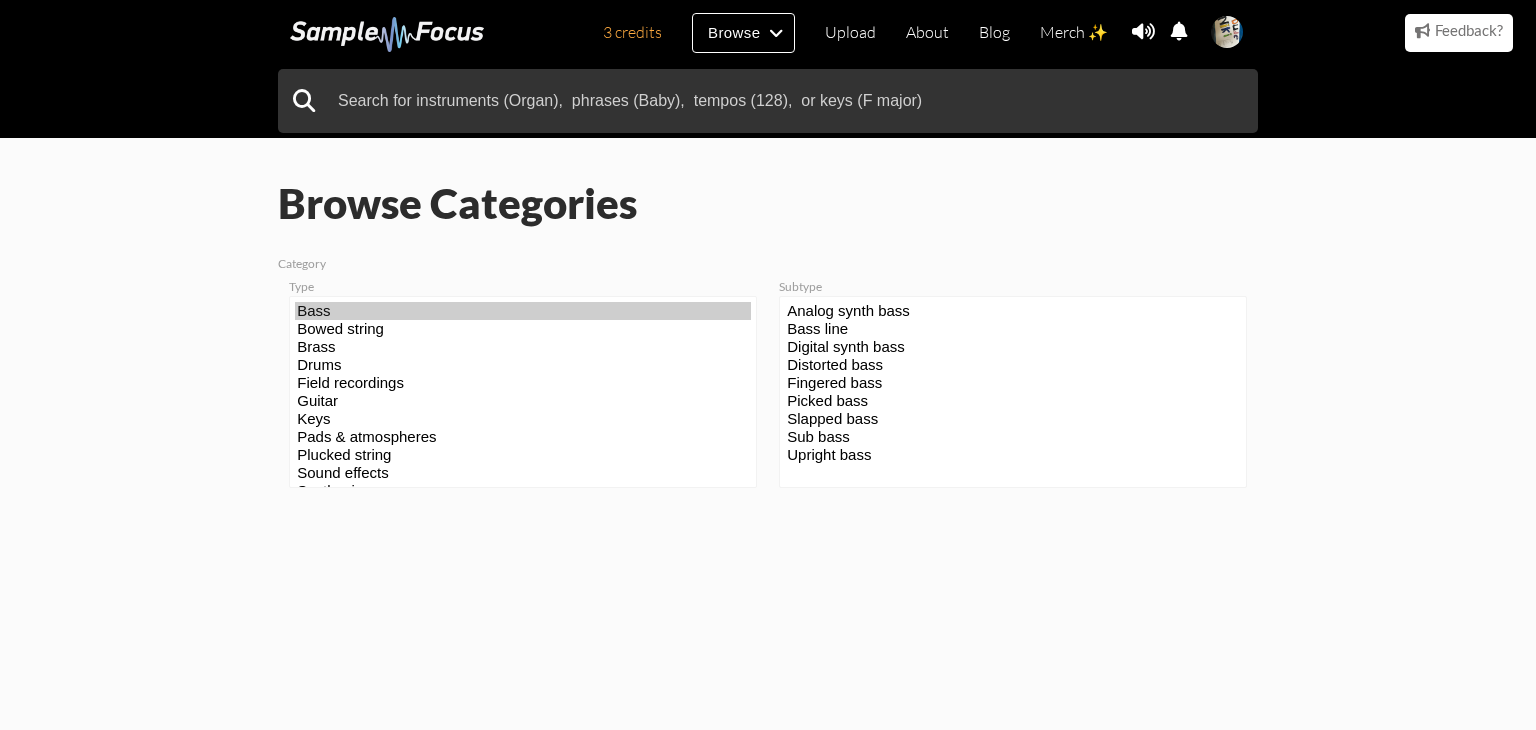 scroll, scrollTop: 0, scrollLeft: 0, axis: both 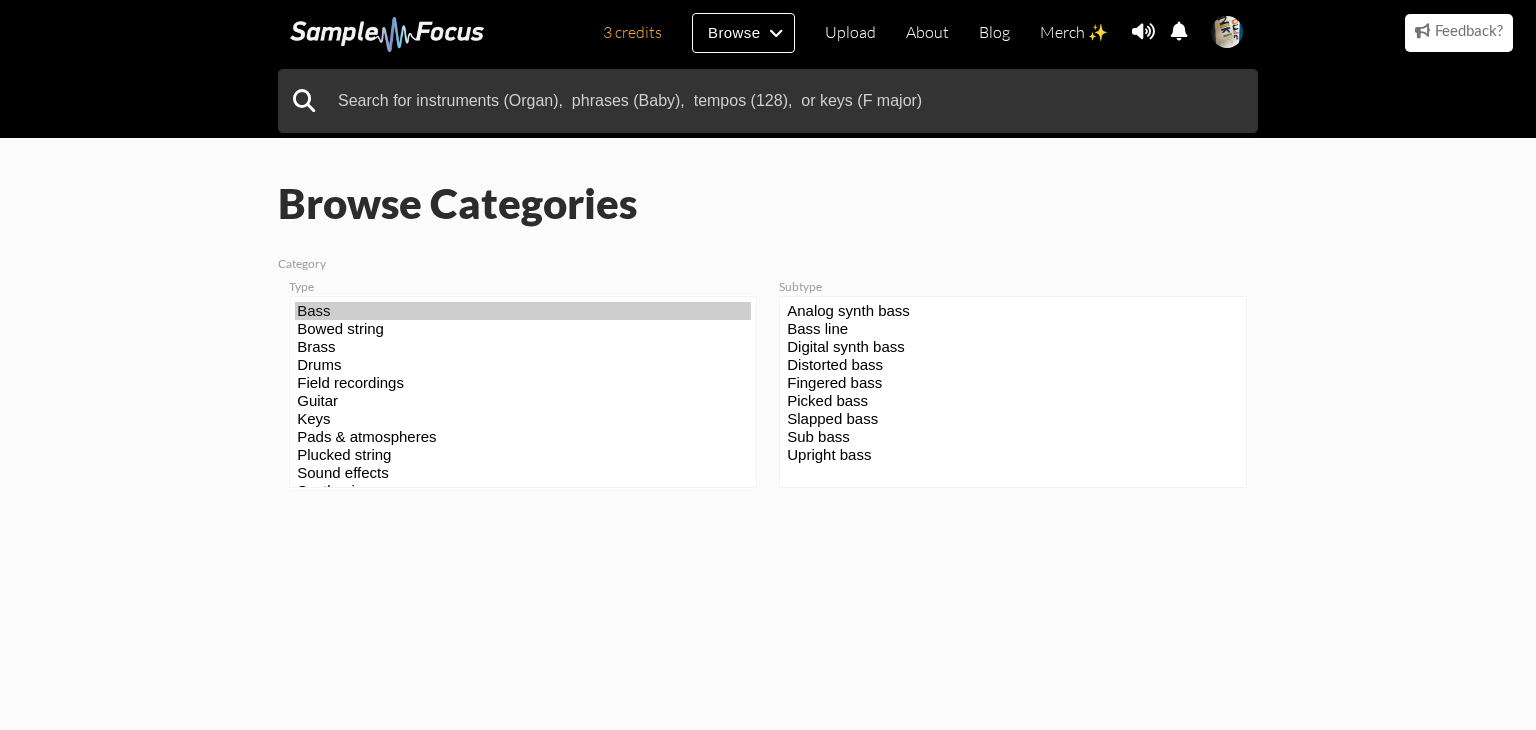 select on "33" 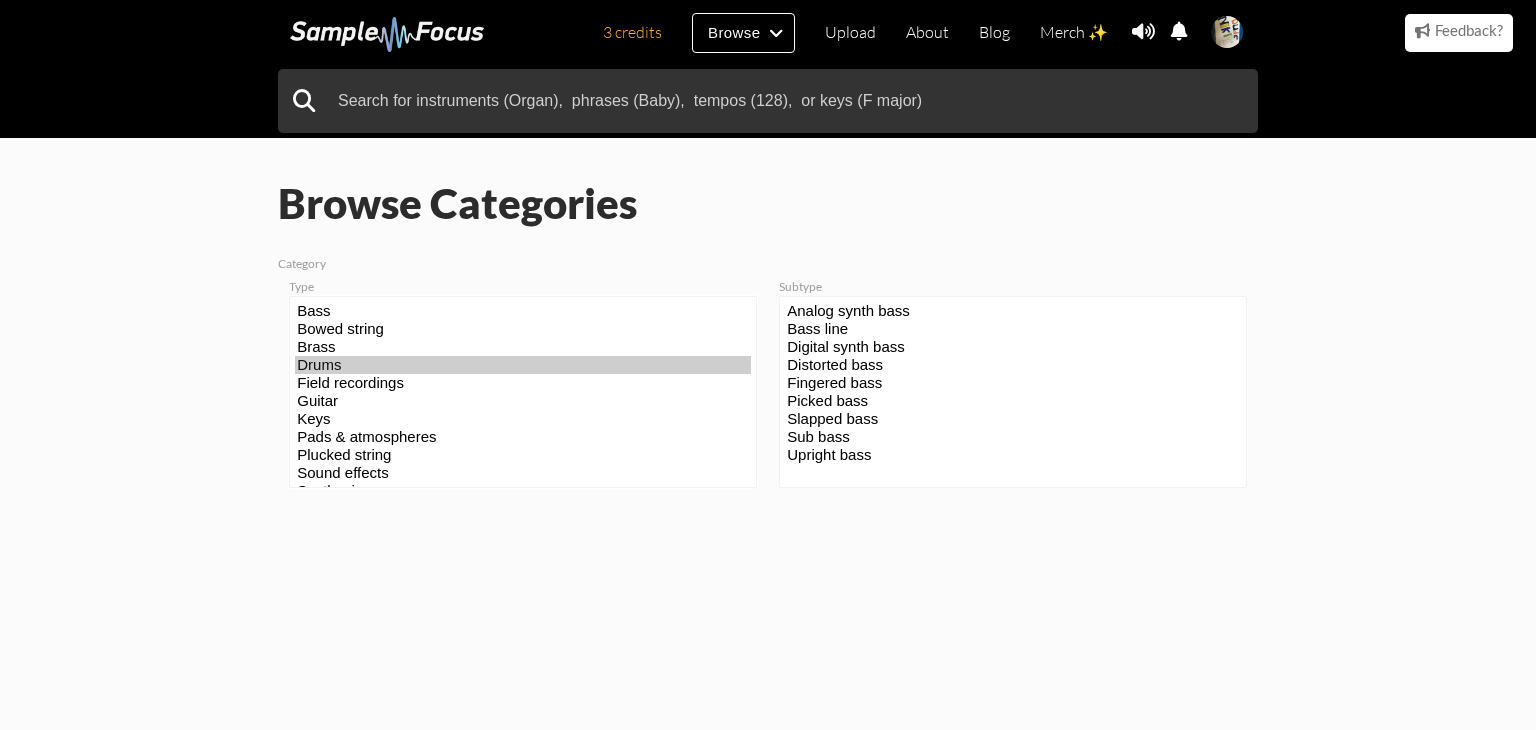 click on "Drums" at bounding box center (523, 365) 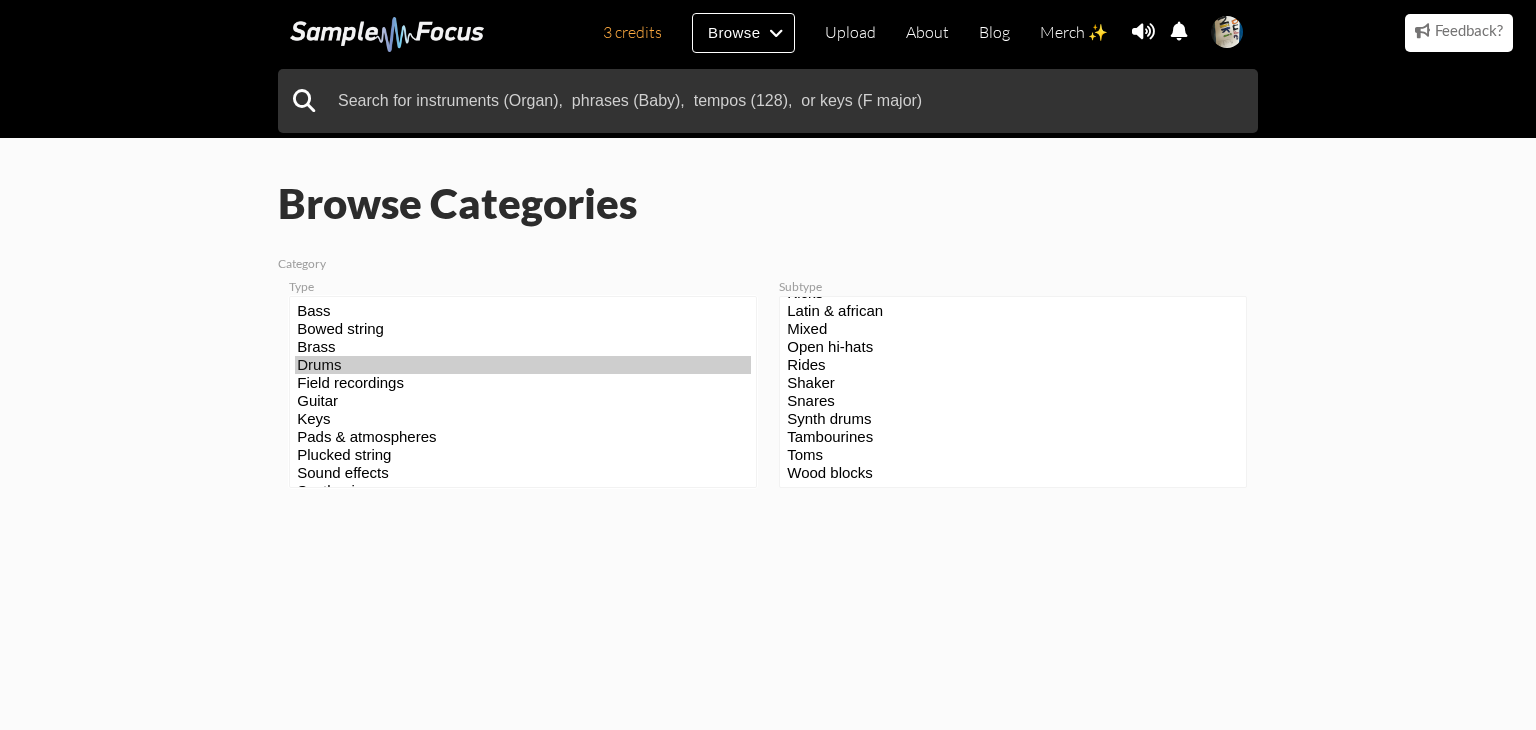 scroll, scrollTop: 168, scrollLeft: 0, axis: vertical 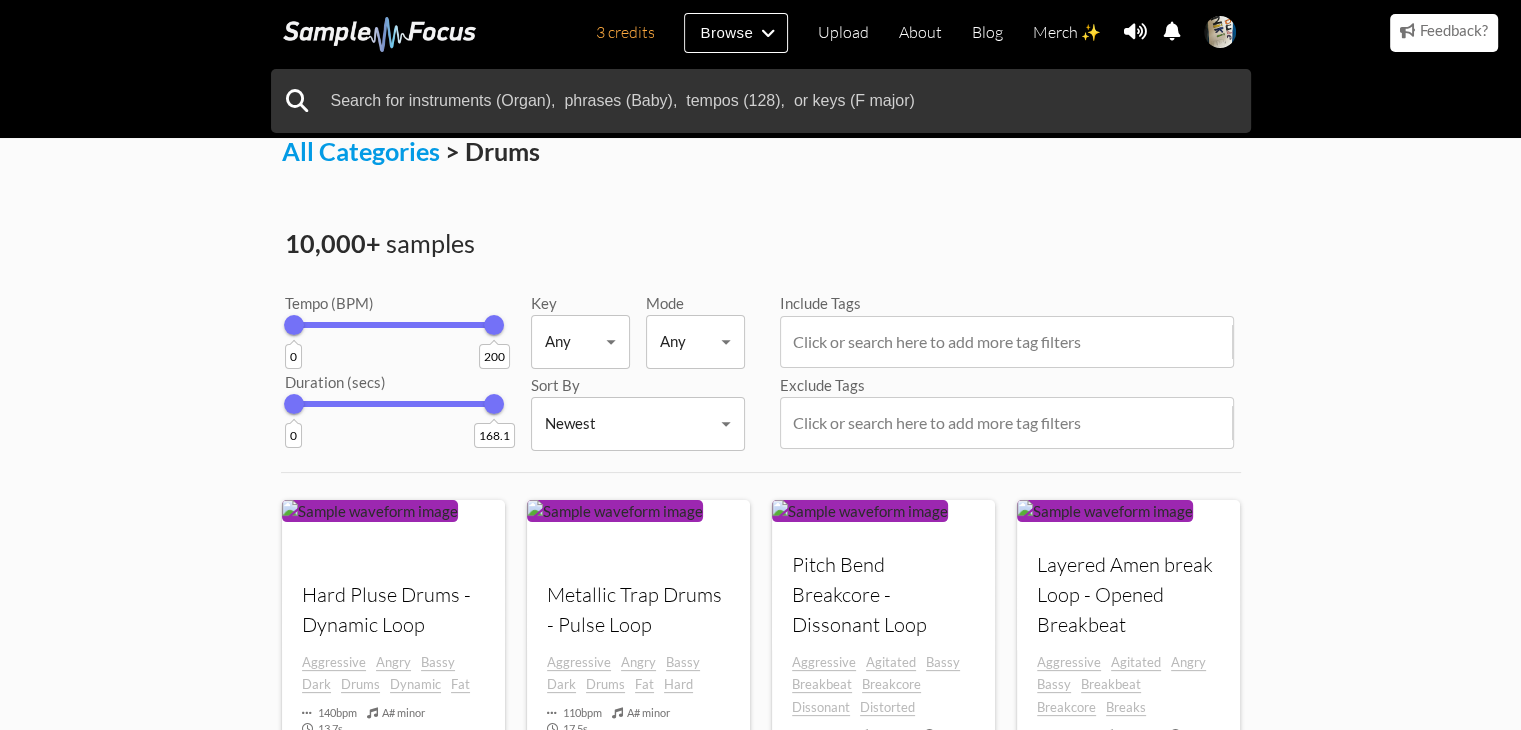 click on "3 credits
Browse
Upload
About
Blog
Merch ✨
Notifications Settings You have no notifications. View all notifications
Account
Subscription
Analytics
Notifications
Notification Settings
Log Out
3 credits
Categories
Tags
Collections
Upload
About
Blog
Merch ✨
Account
Subscription
Analytics
Log Out" at bounding box center [760, 1013] 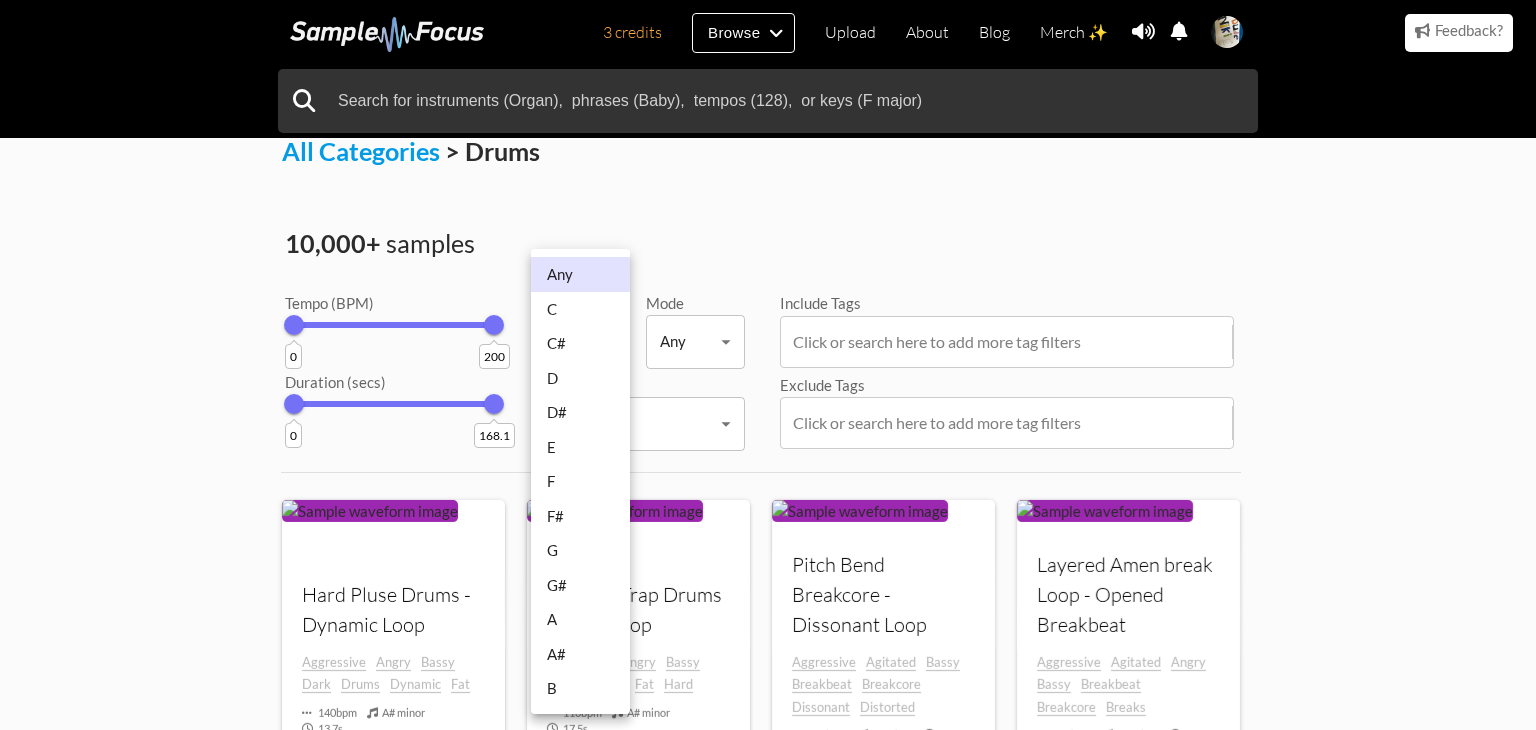 click on "D" at bounding box center (580, 378) 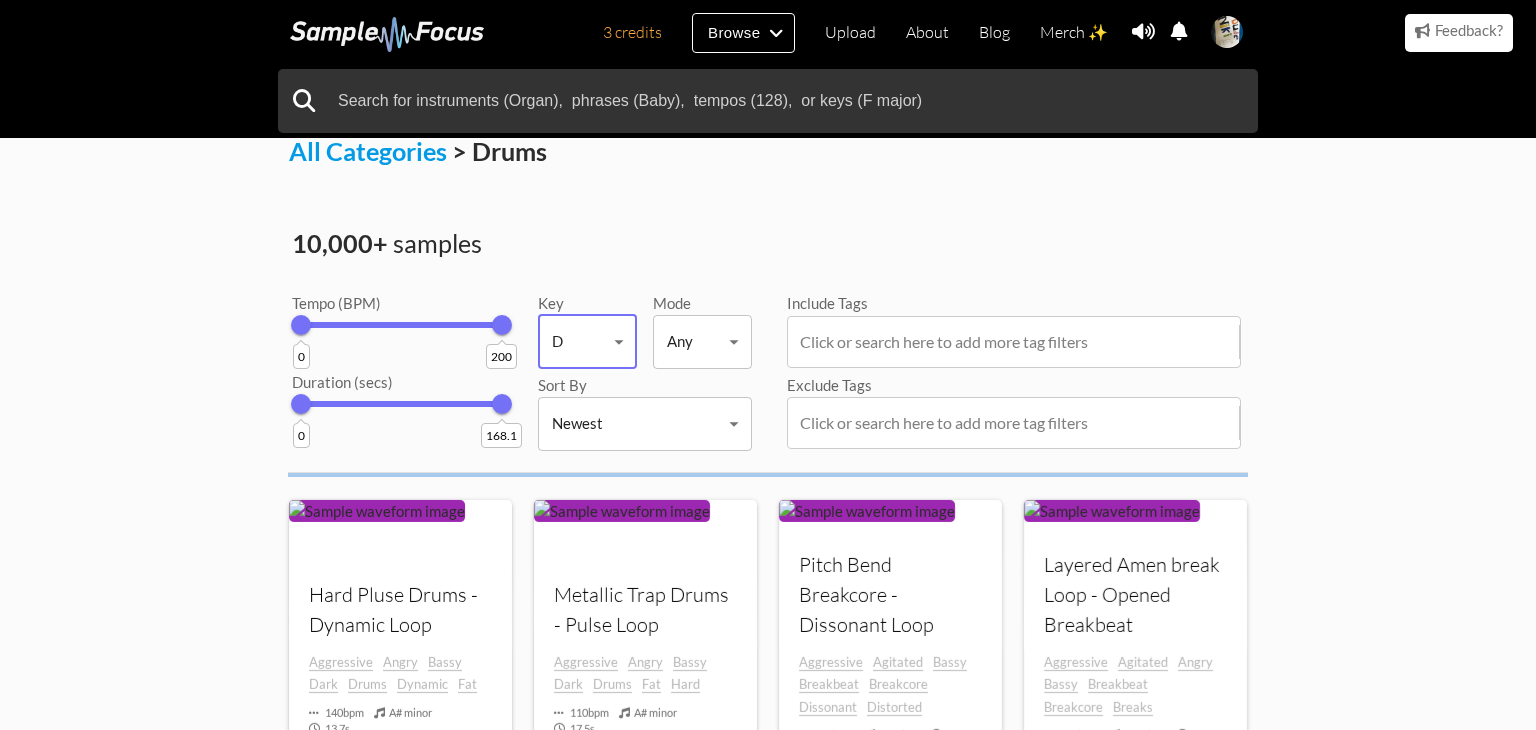 click on "3 credits
Browse
Upload
About
Blog
Merch ✨
Notifications Settings You have no notifications. View all notifications
Account
Subscription
Analytics
Notifications
Notification Settings
Log Out
3 credits
Categories
Tags
Collections
Upload
About
Blog
Merch ✨
Account
Subscription
Analytics
Log Out" at bounding box center [768, 1013] 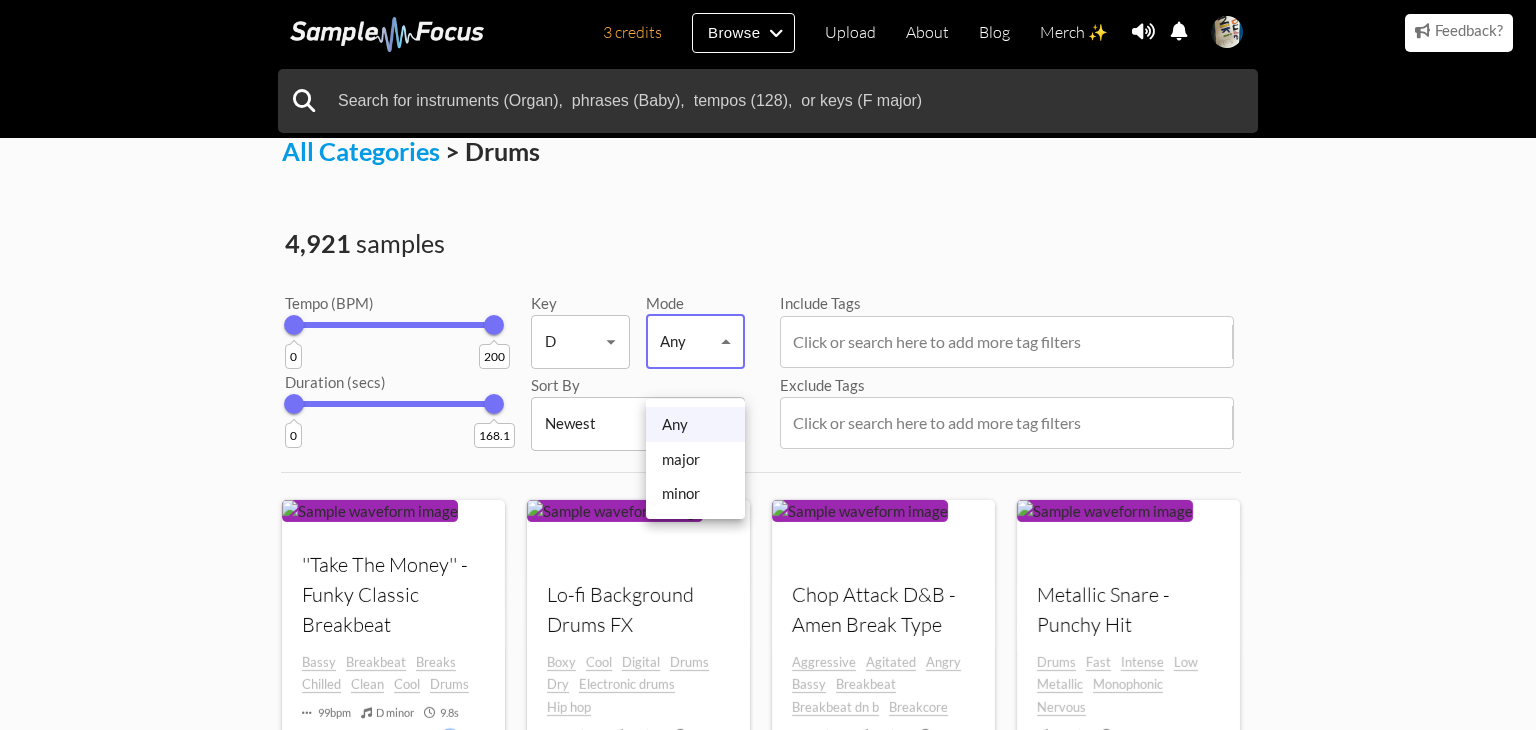 click on "minor" at bounding box center (695, 493) 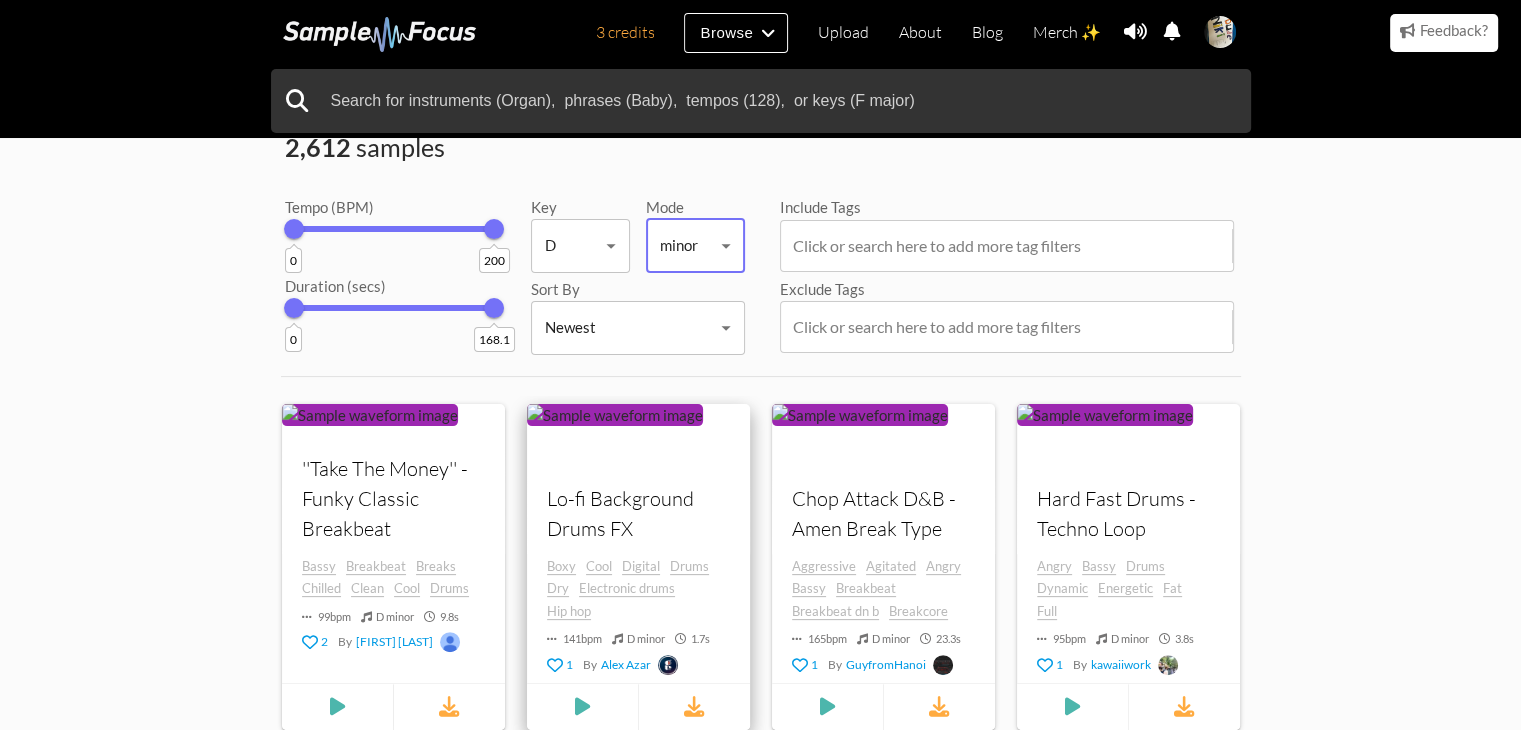 scroll, scrollTop: 400, scrollLeft: 0, axis: vertical 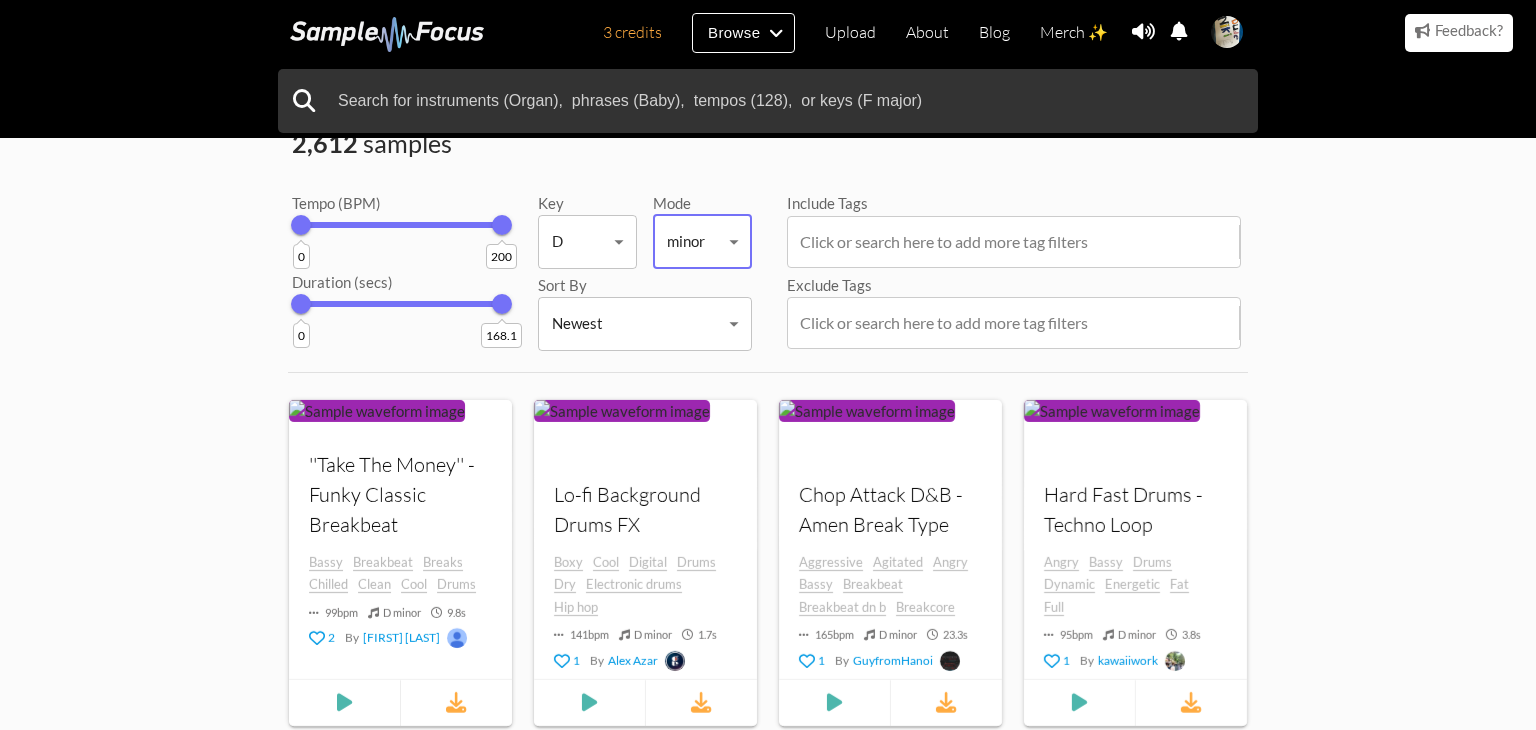 click on "3 credits
Browse
Upload
About
Blog
Merch ✨
Notifications Settings You have no notifications. View all notifications
Account
Subscription
Analytics
Notifications
Notification Settings
Log Out
3 credits
Categories
Tags
Collections
Upload
About
Blog
Merch ✨
Account
Subscription
Analytics
Log Out" at bounding box center [768, 913] 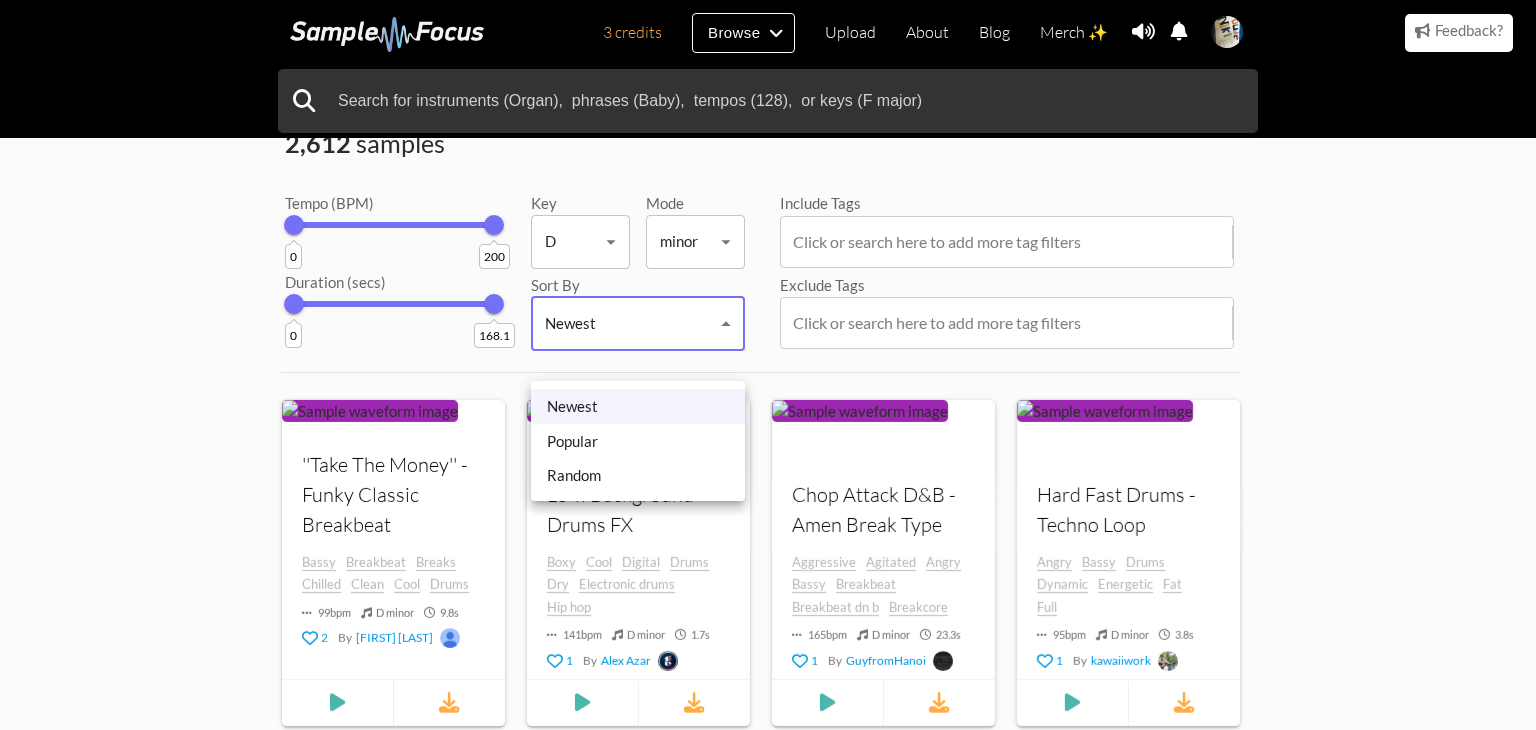 click on "Popular" at bounding box center (638, 441) 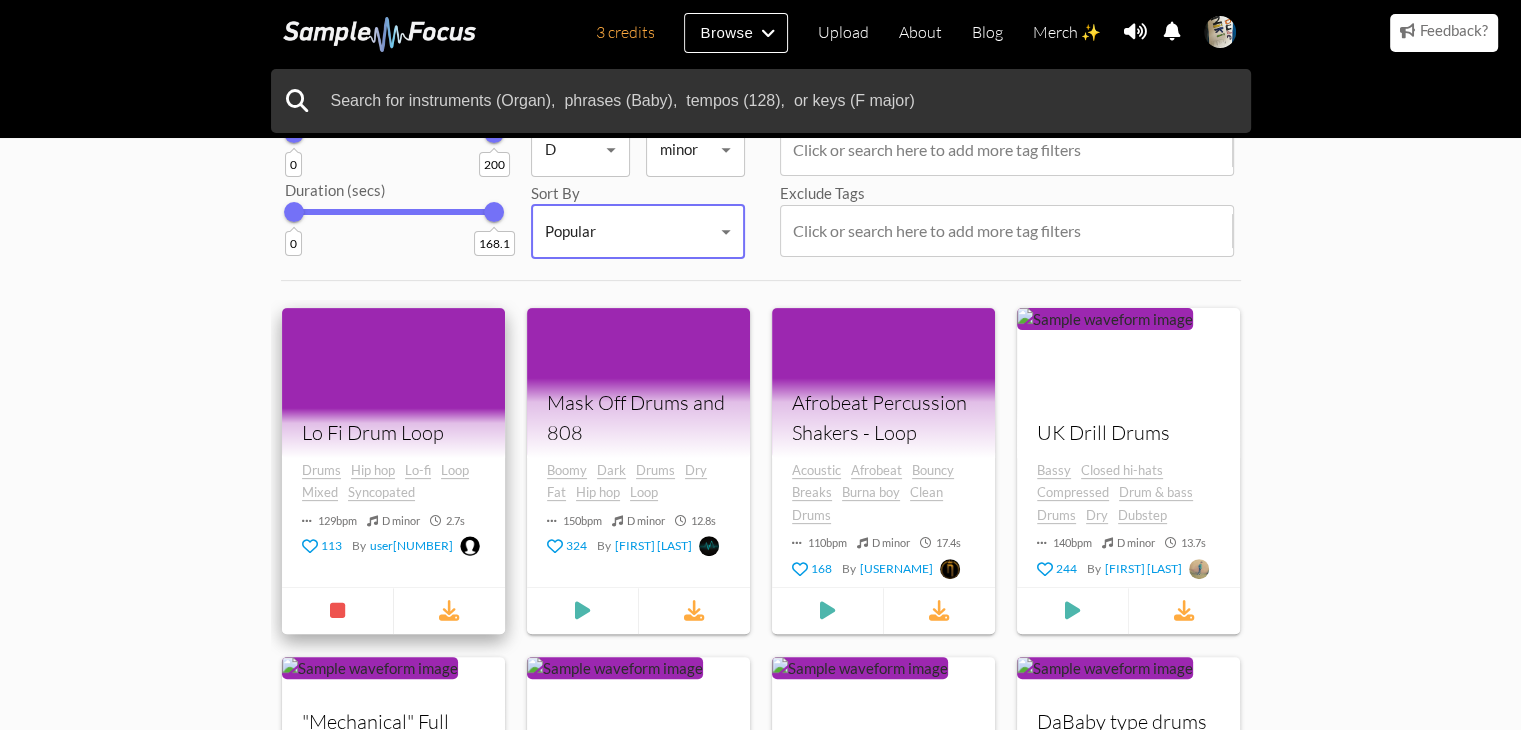scroll, scrollTop: 500, scrollLeft: 0, axis: vertical 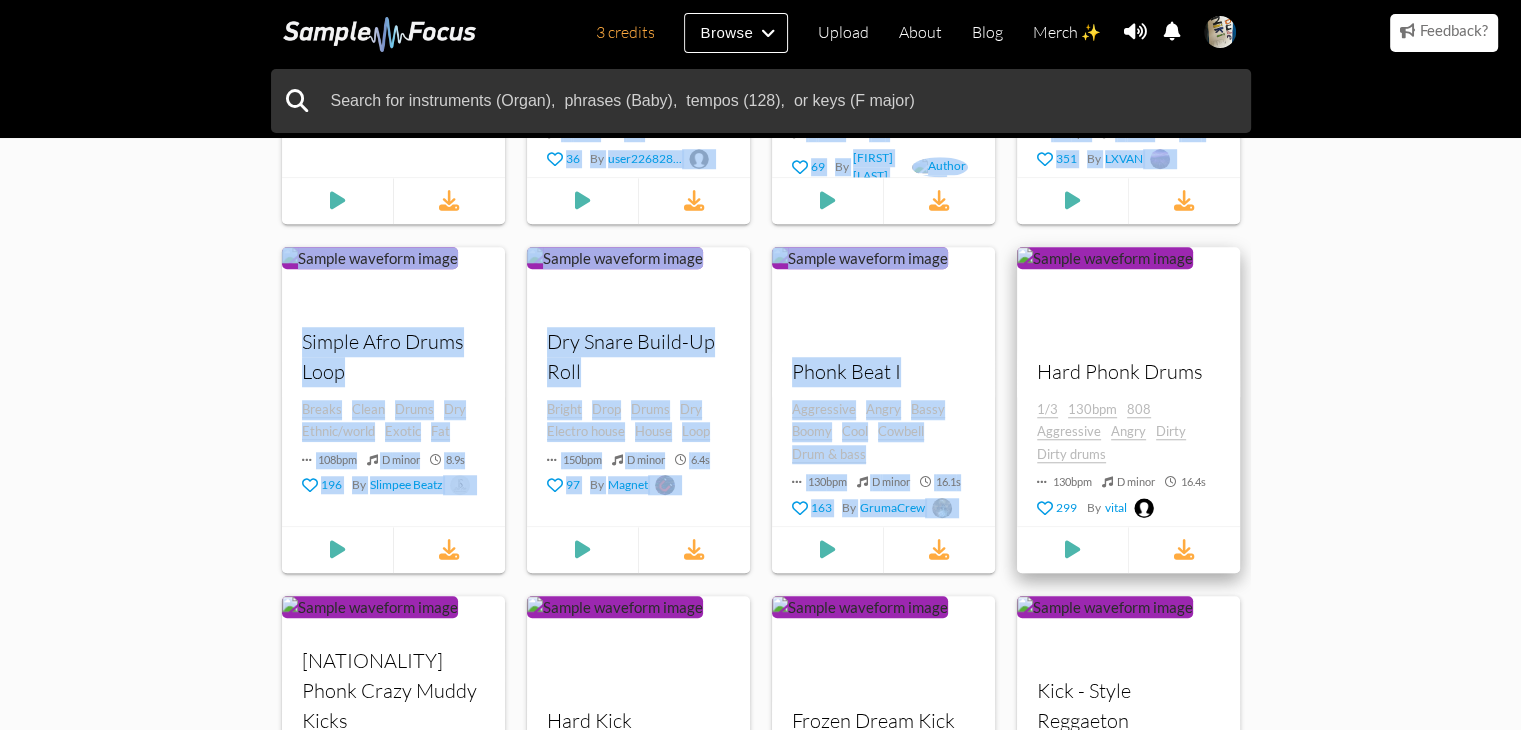 drag, startPoint x: 1077, startPoint y: 328, endPoint x: 1292, endPoint y: 377, distance: 220.51303 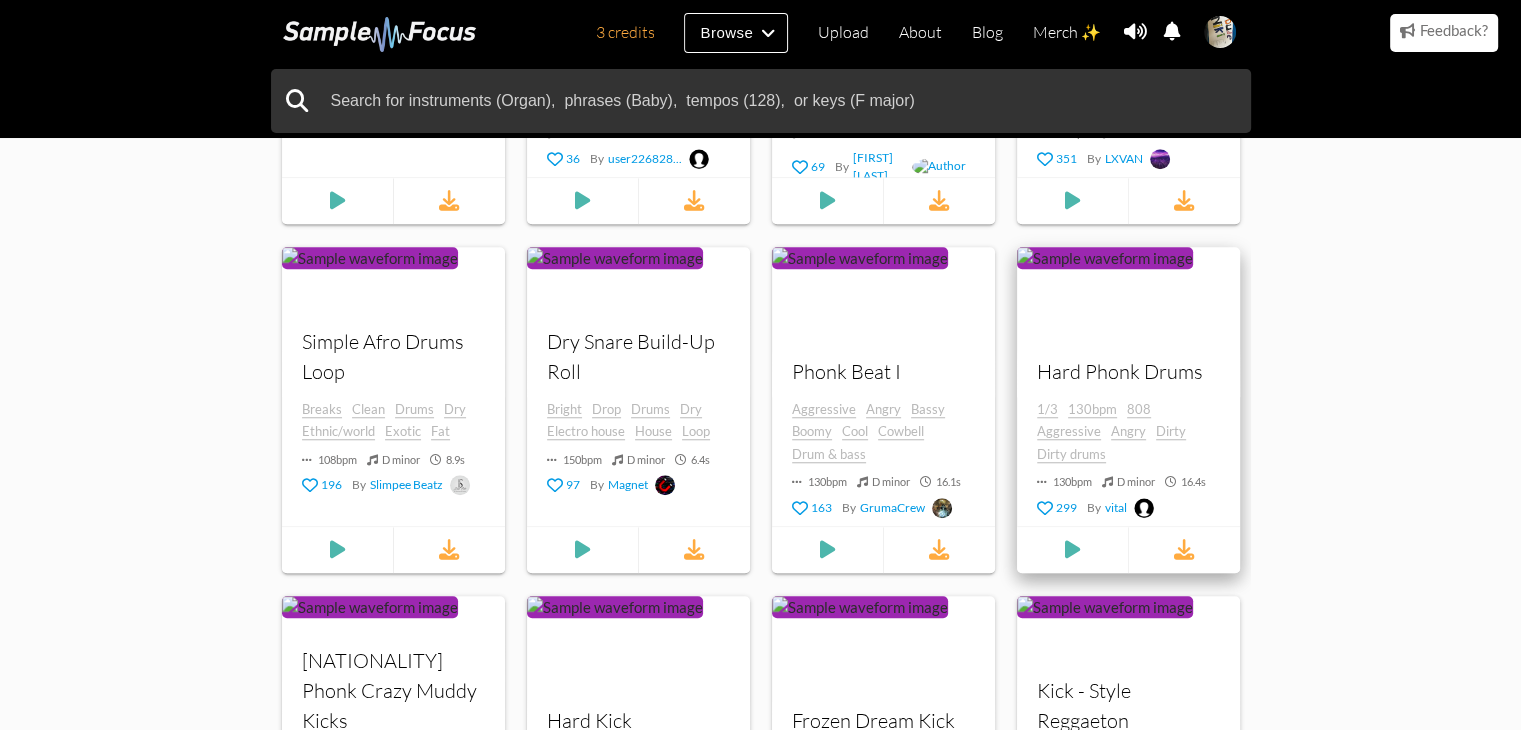 click on "Browse Categories
Category
Type
Bass
Bowed string
Brass
Drums
Field recordings
Guitar
Keys
Pads & atmospheres
Plucked string
Sound effects
Synthesizers
Vocals
Woodwinds
Subtype
Bells & mallets
Breakbeat
Claps Kicks" at bounding box center (760, -255) 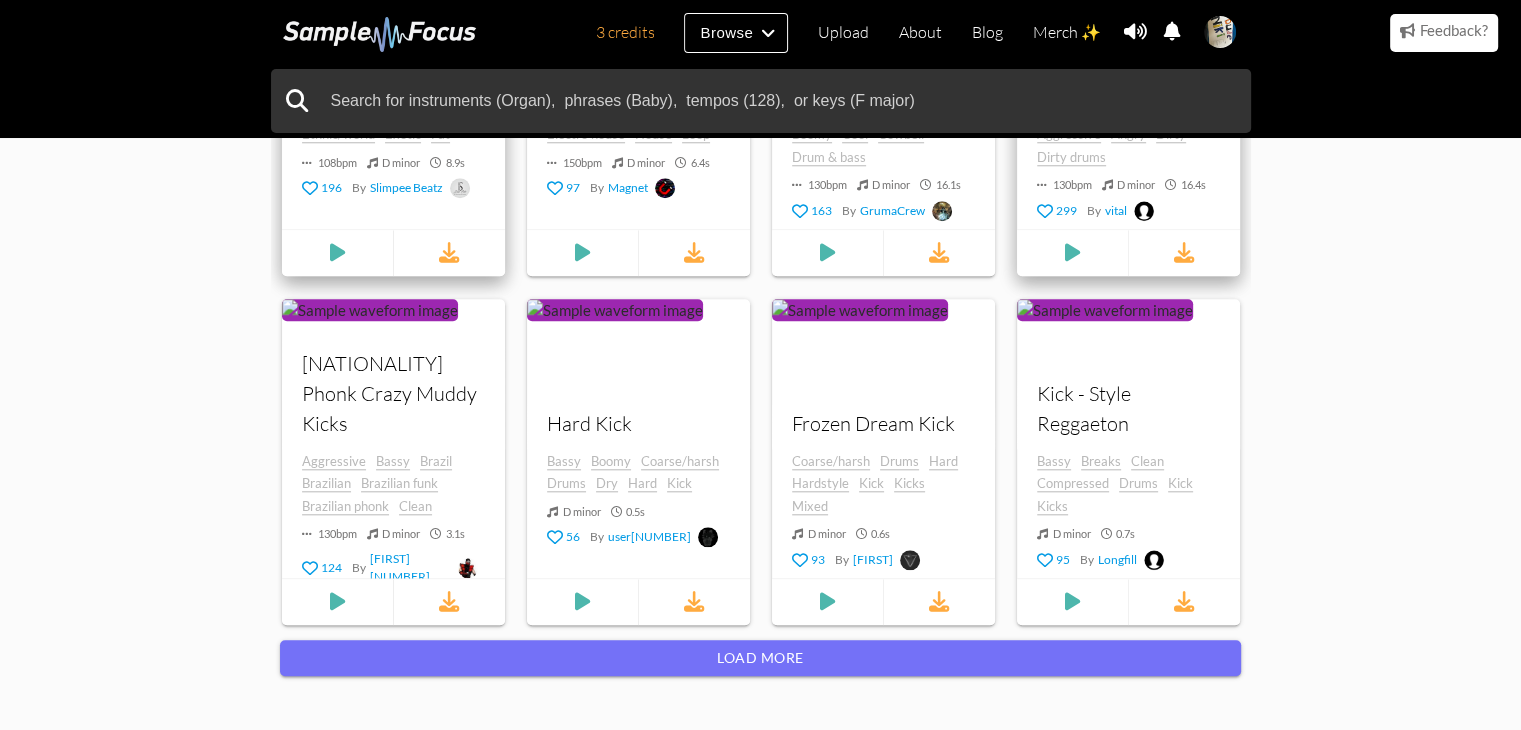 scroll, scrollTop: 1926, scrollLeft: 0, axis: vertical 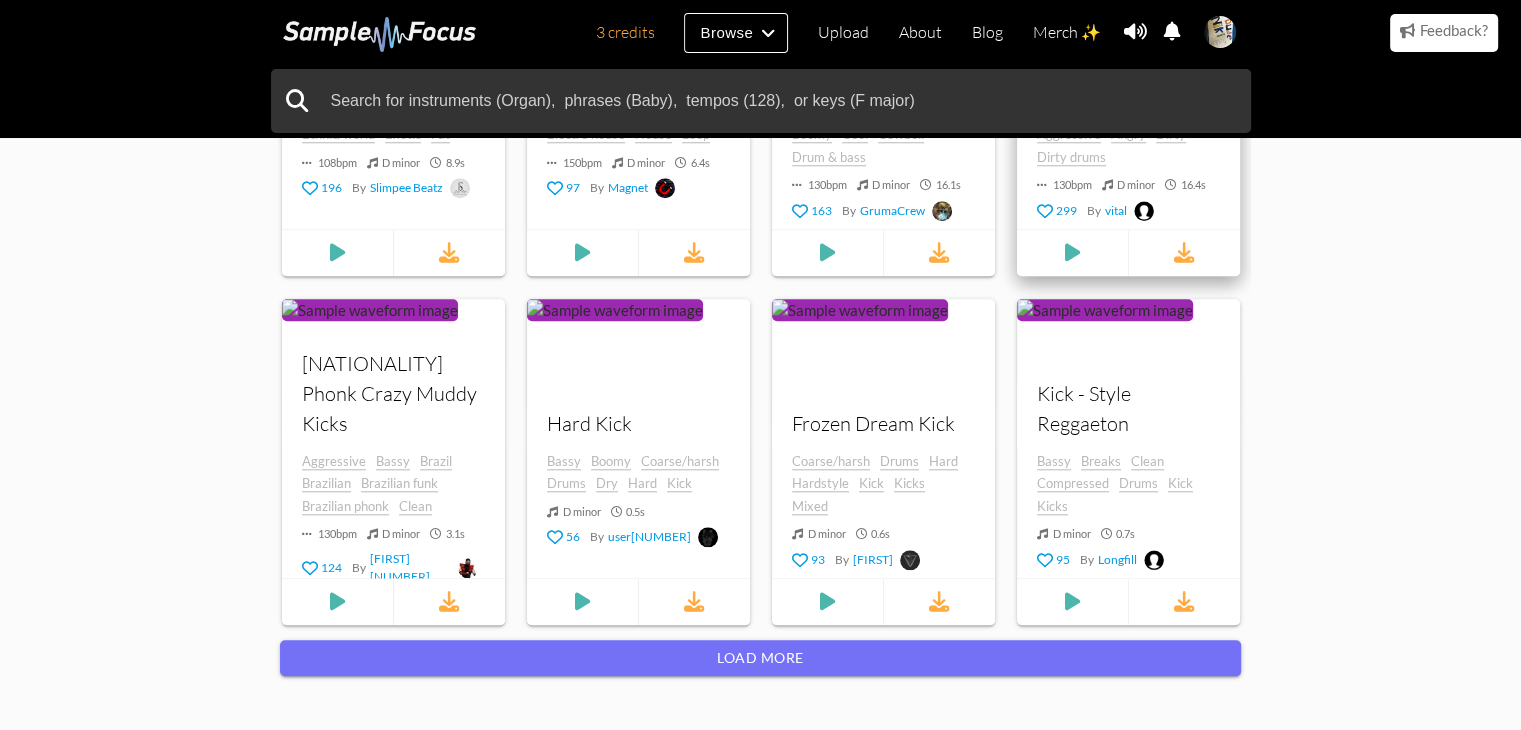 drag, startPoint x: 905, startPoint y: 427, endPoint x: 1459, endPoint y: 357, distance: 558.40485 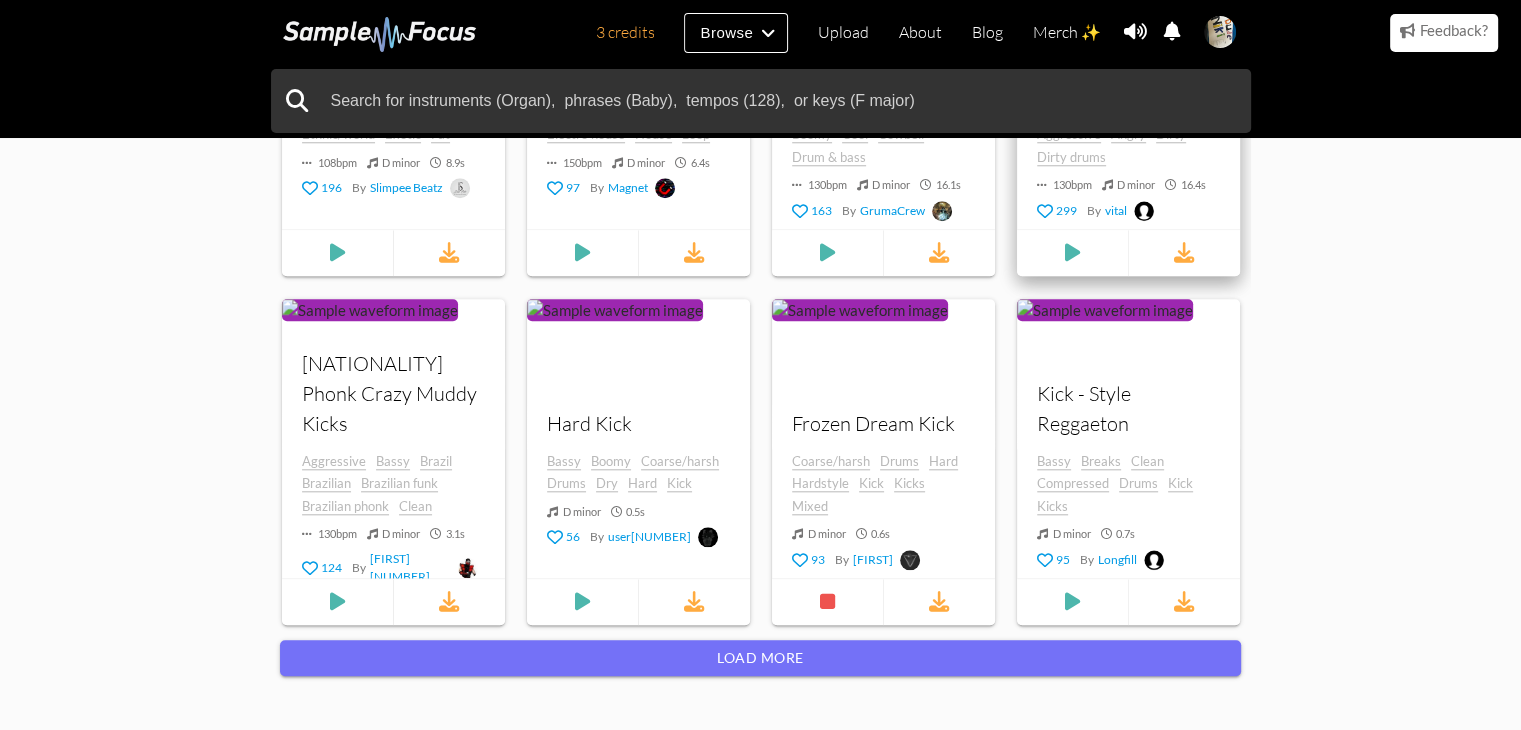 drag, startPoint x: 897, startPoint y: 365, endPoint x: 1407, endPoint y: 350, distance: 510.22055 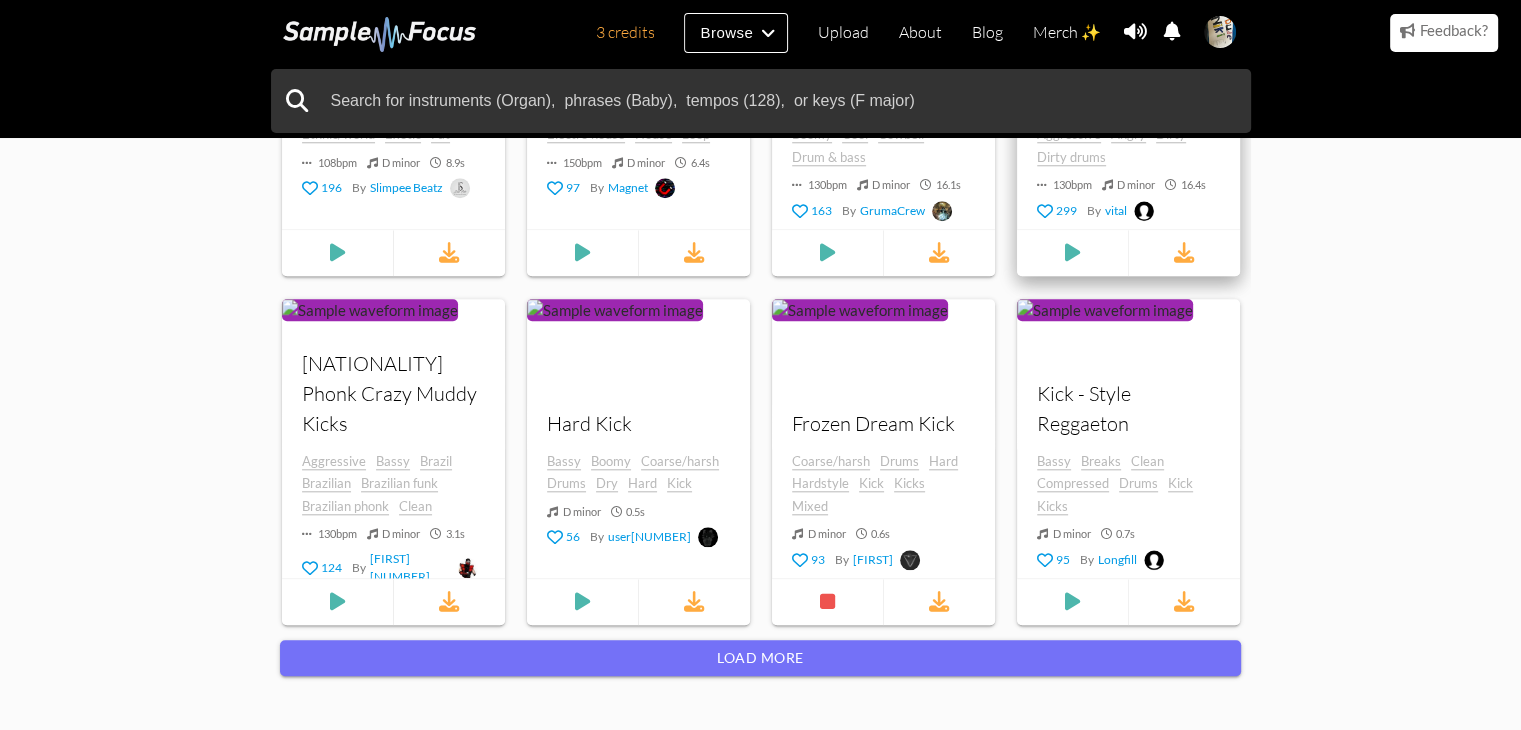 click on "Browse Categories
Category
Type
Bass
Bowed string
Brass
Drums
Field recordings
Guitar
Keys
Pads & atmospheres
Plucked string
Sound effects
Synthesizers
Vocals
Woodwinds
Subtype
Bells & mallets
Breakbeat
Claps Kicks" at bounding box center (760, -552) 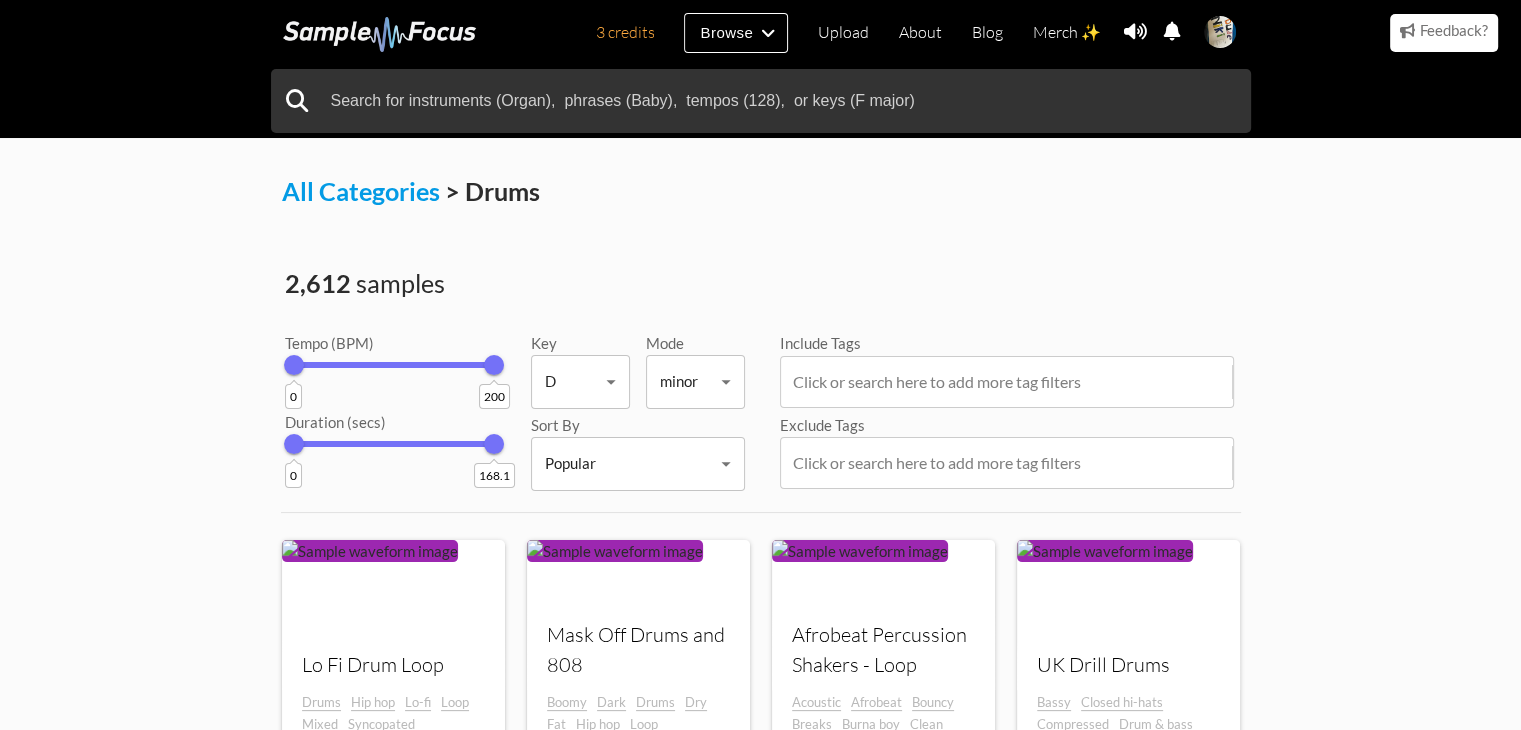 scroll, scrollTop: 400, scrollLeft: 0, axis: vertical 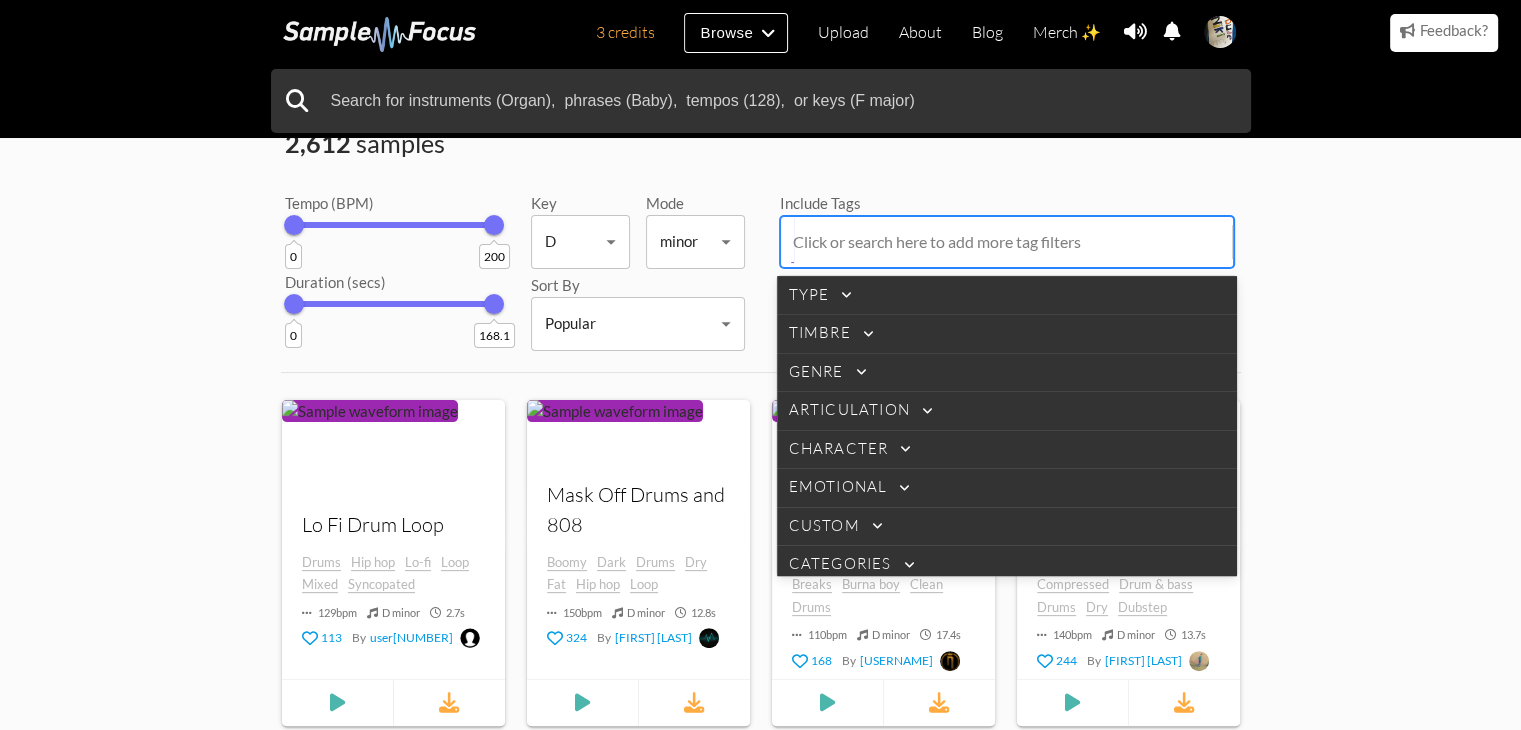 click at bounding box center (1011, 242) 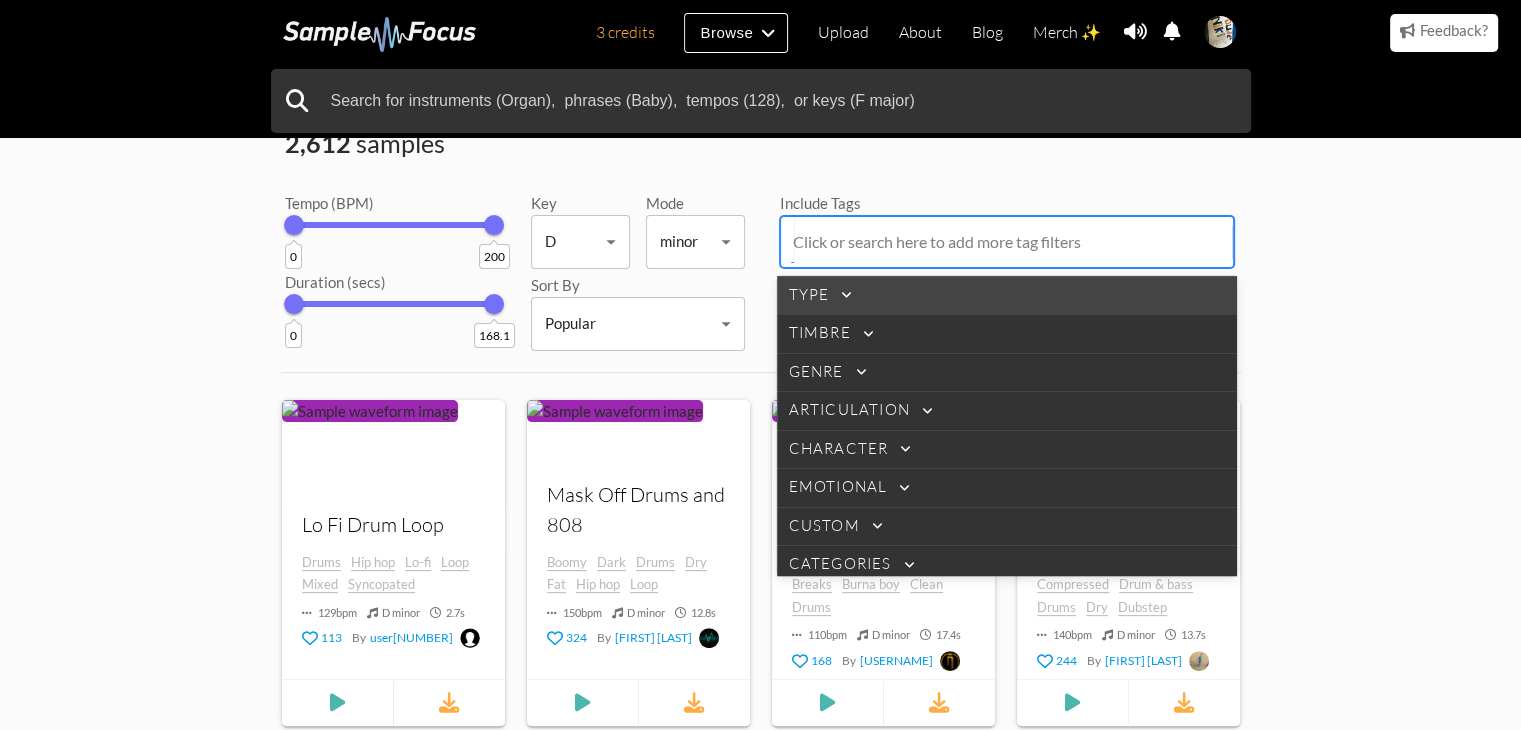 click at bounding box center (846, 295) 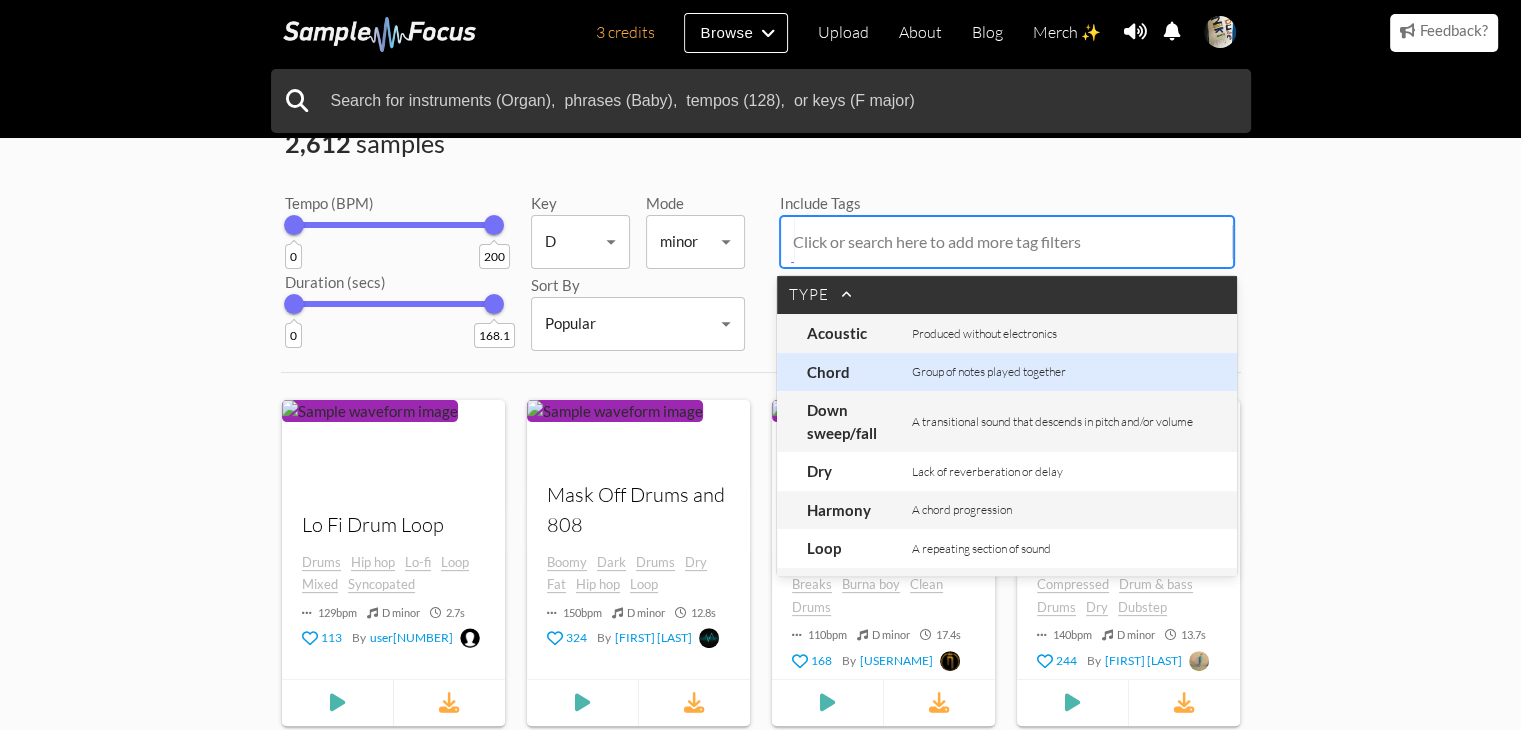 scroll, scrollTop: 0, scrollLeft: 0, axis: both 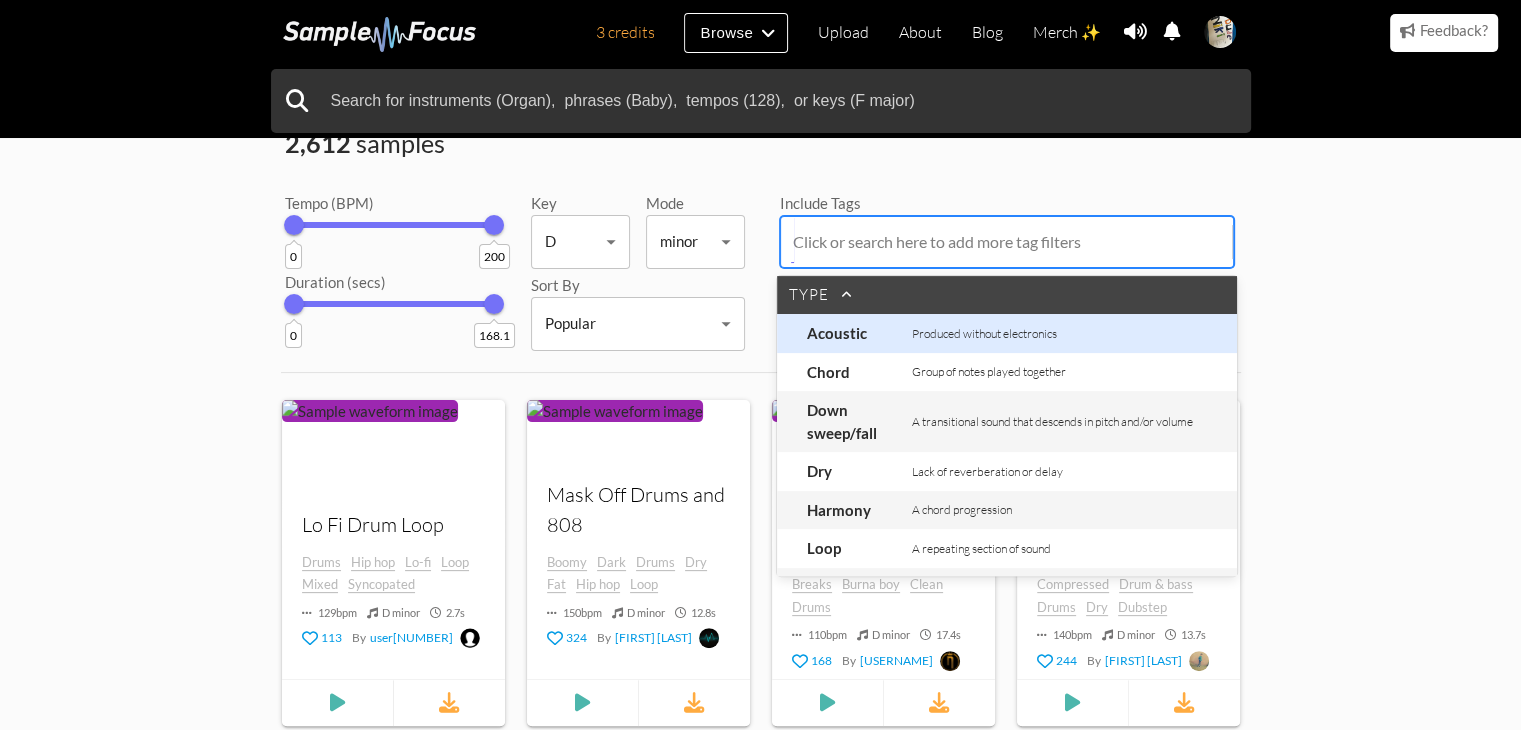 click on "Type" at bounding box center [1007, 295] 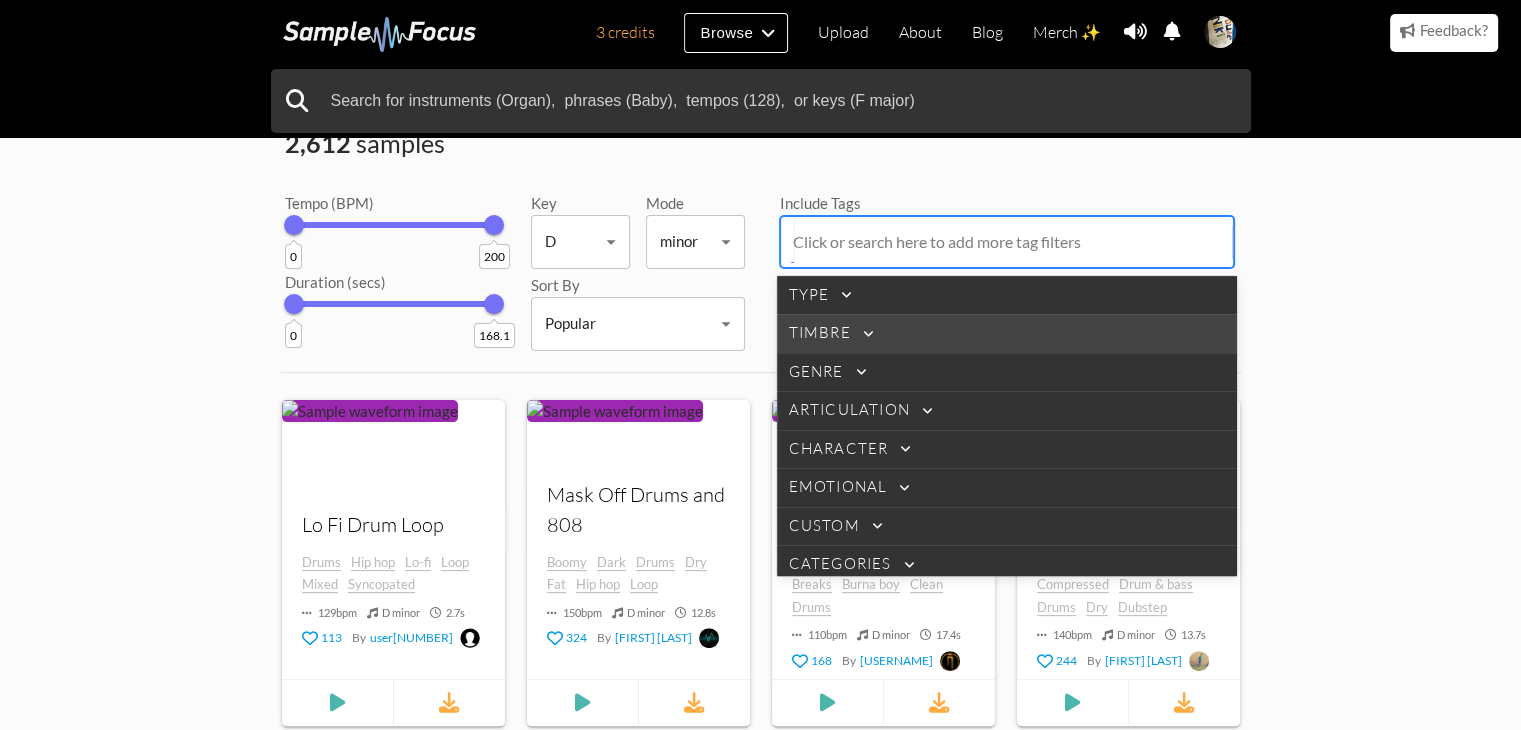 click on "Timbre" at bounding box center (820, 333) 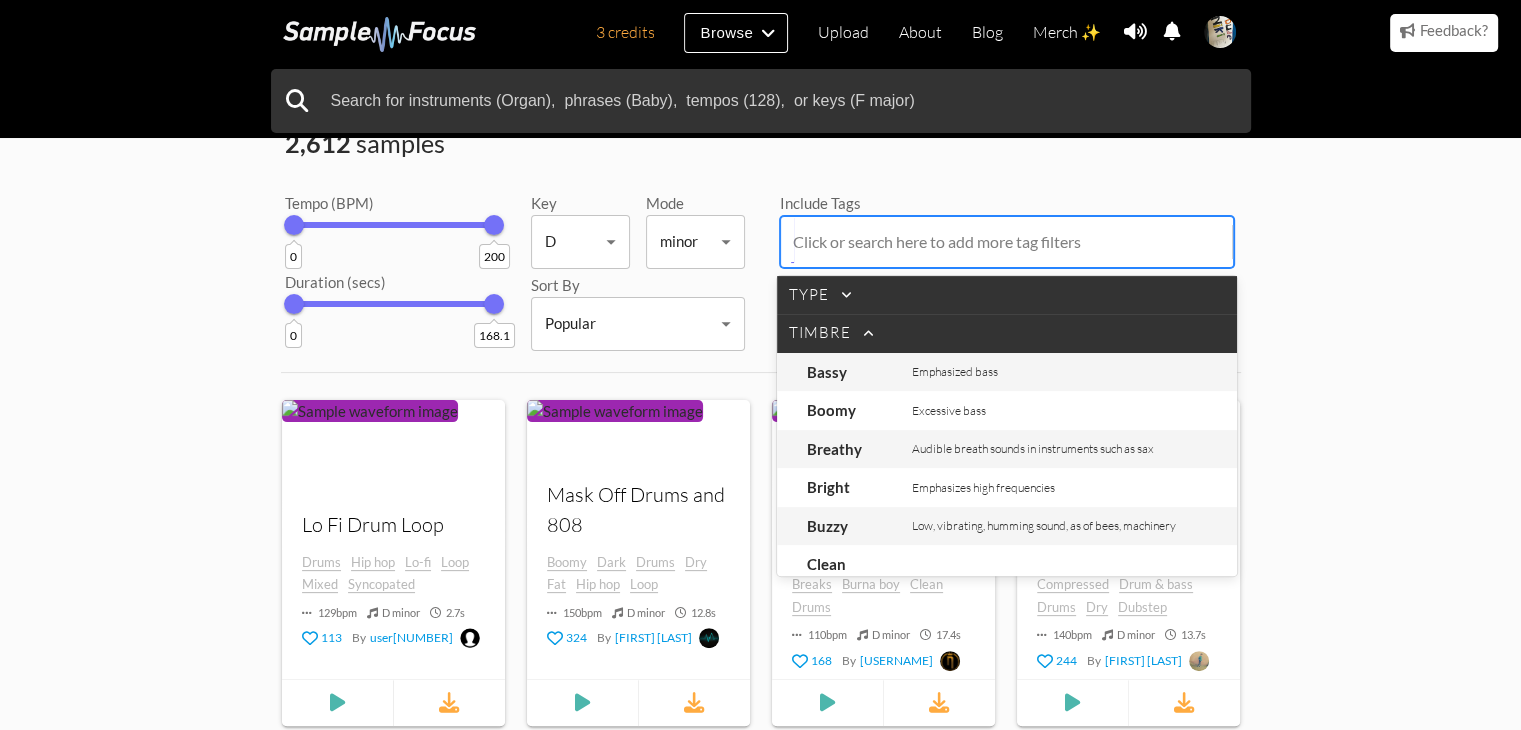 click on "Timbre" at bounding box center (820, 333) 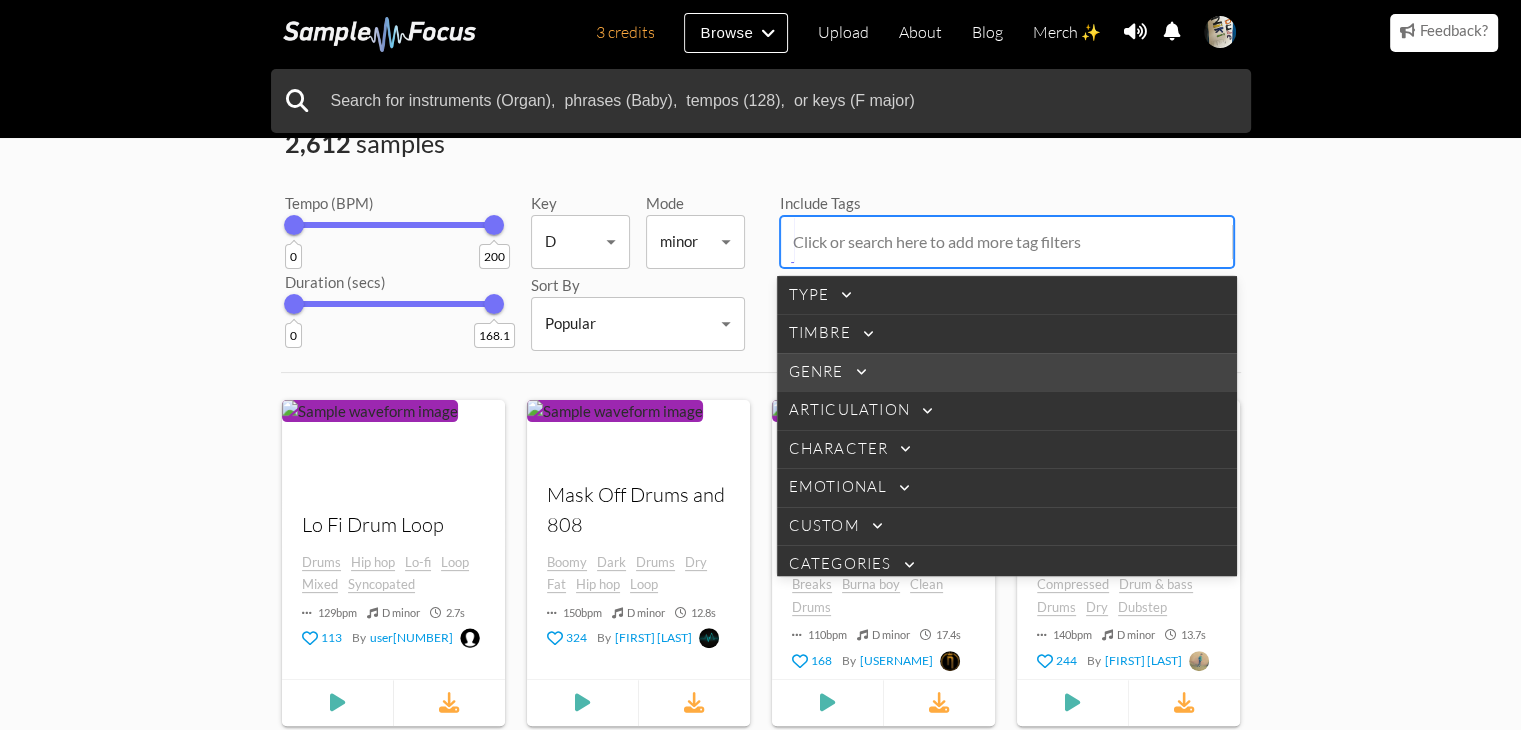 click on "Genre" at bounding box center (816, 372) 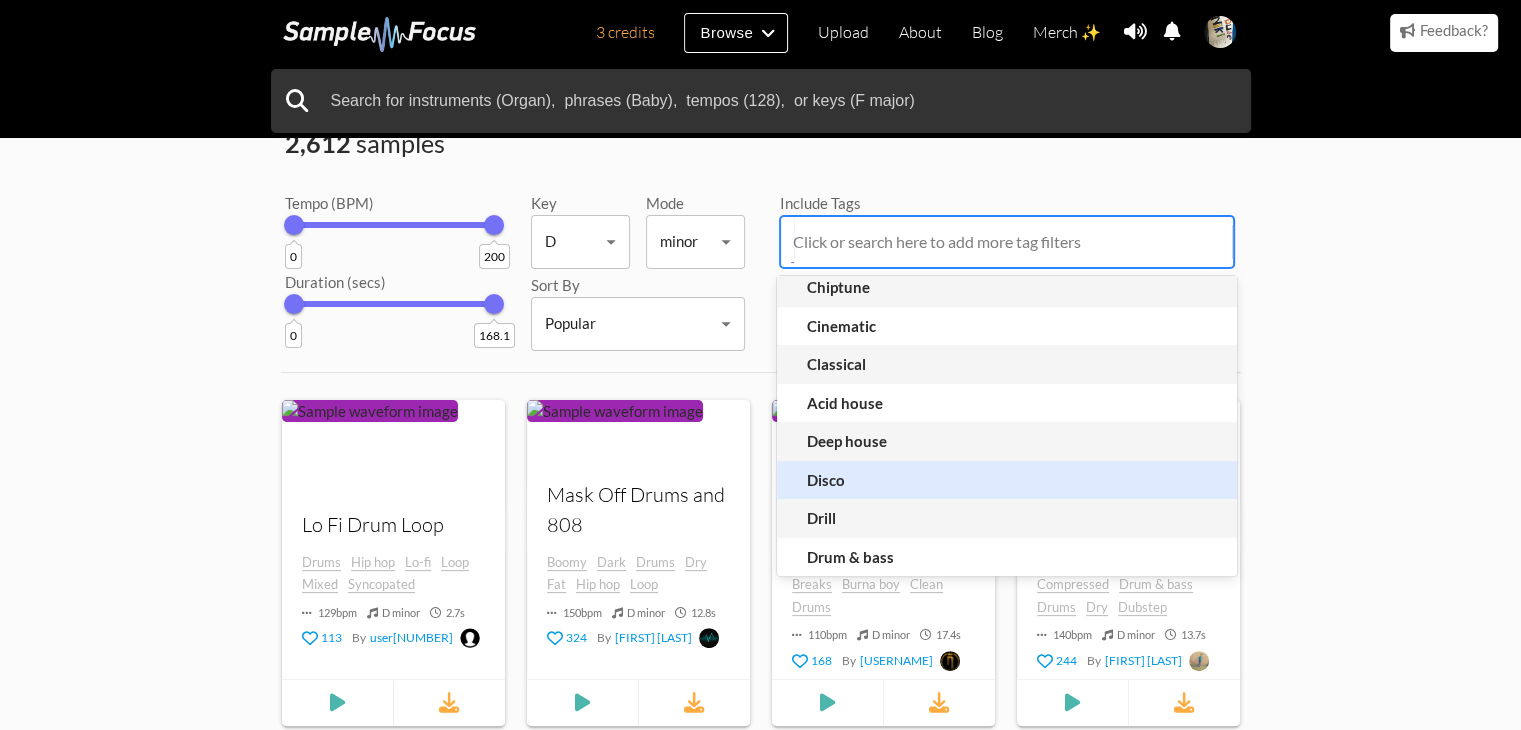 scroll, scrollTop: 400, scrollLeft: 0, axis: vertical 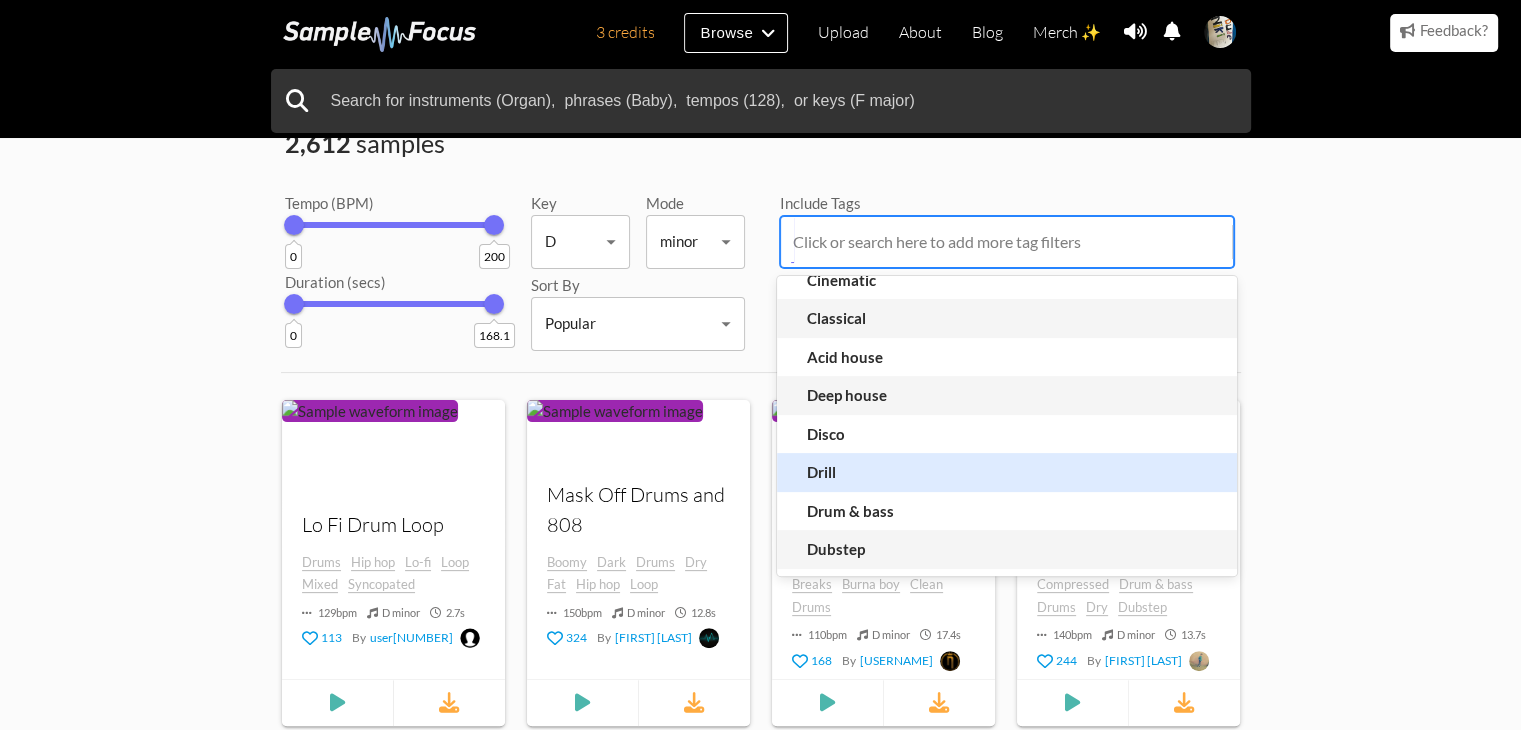 click on "Drill" at bounding box center (857, 472) 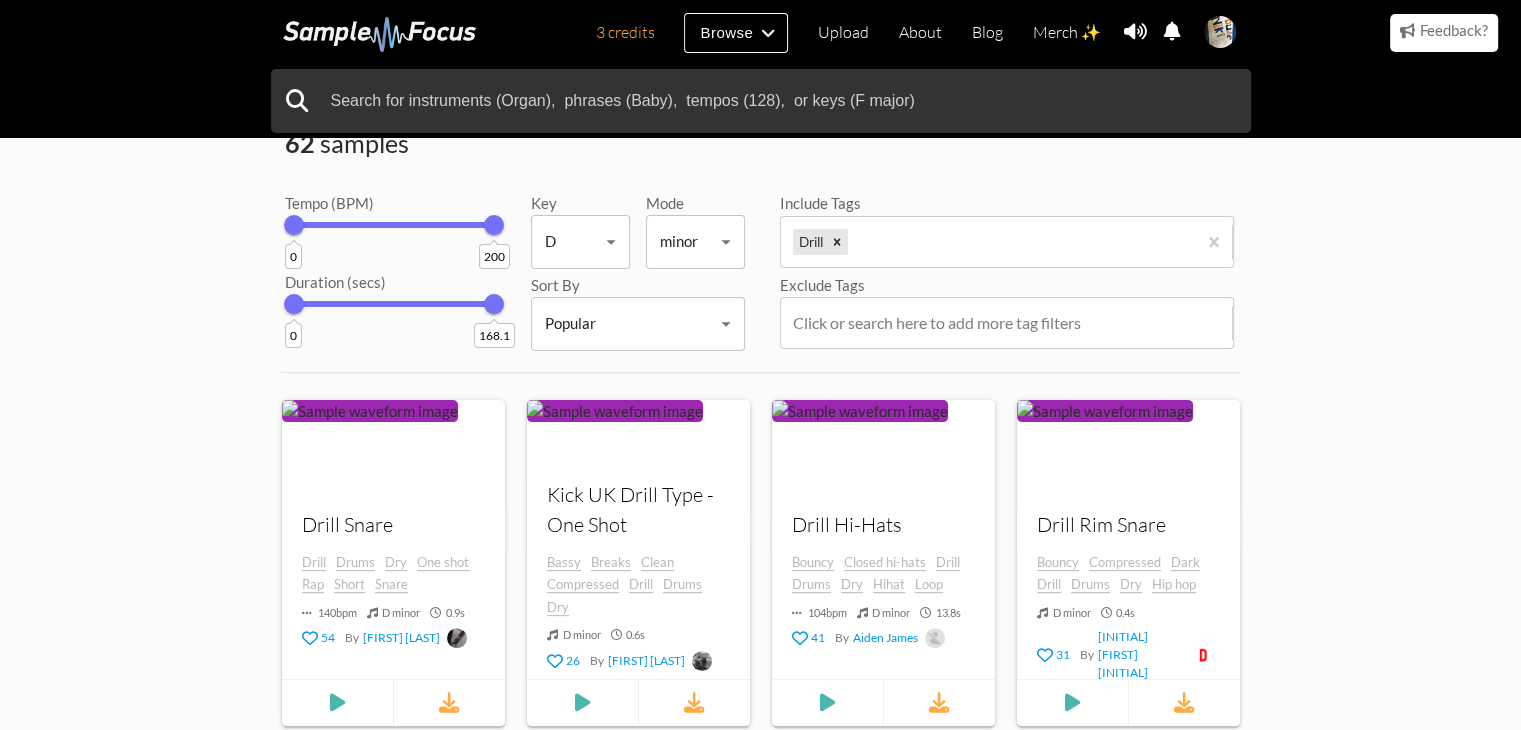 click on "Browse Categories
Category
Type
Bass
Bowed string
Brass
Drums
Field recordings
Guitar
Keys
Pads & atmospheres
Plucked string
Sound effects
Synthesizers
Vocals
Woodwinds
Subtype
Bells & mallets
Breakbeat
Claps Kicks" at bounding box center [760, 945] 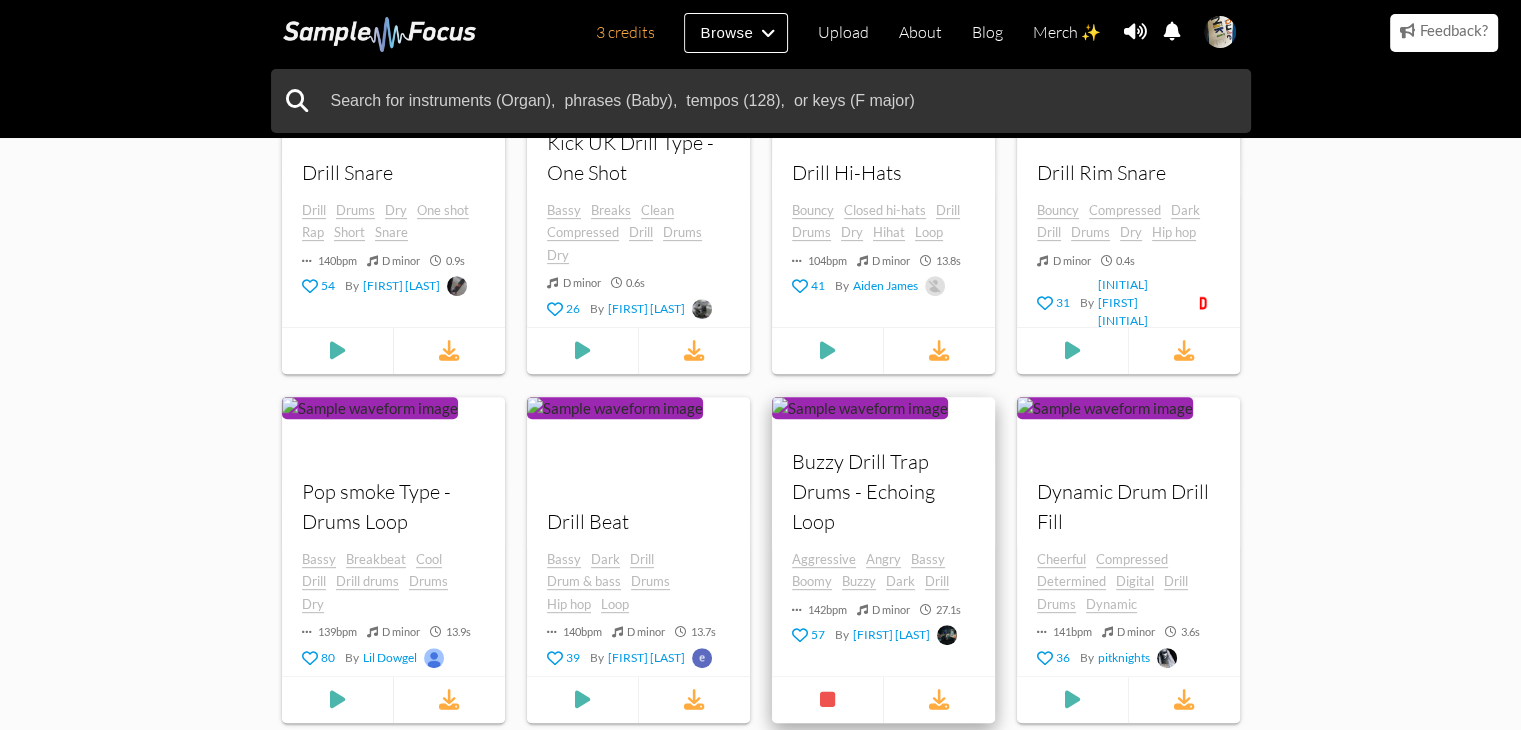 scroll, scrollTop: 800, scrollLeft: 0, axis: vertical 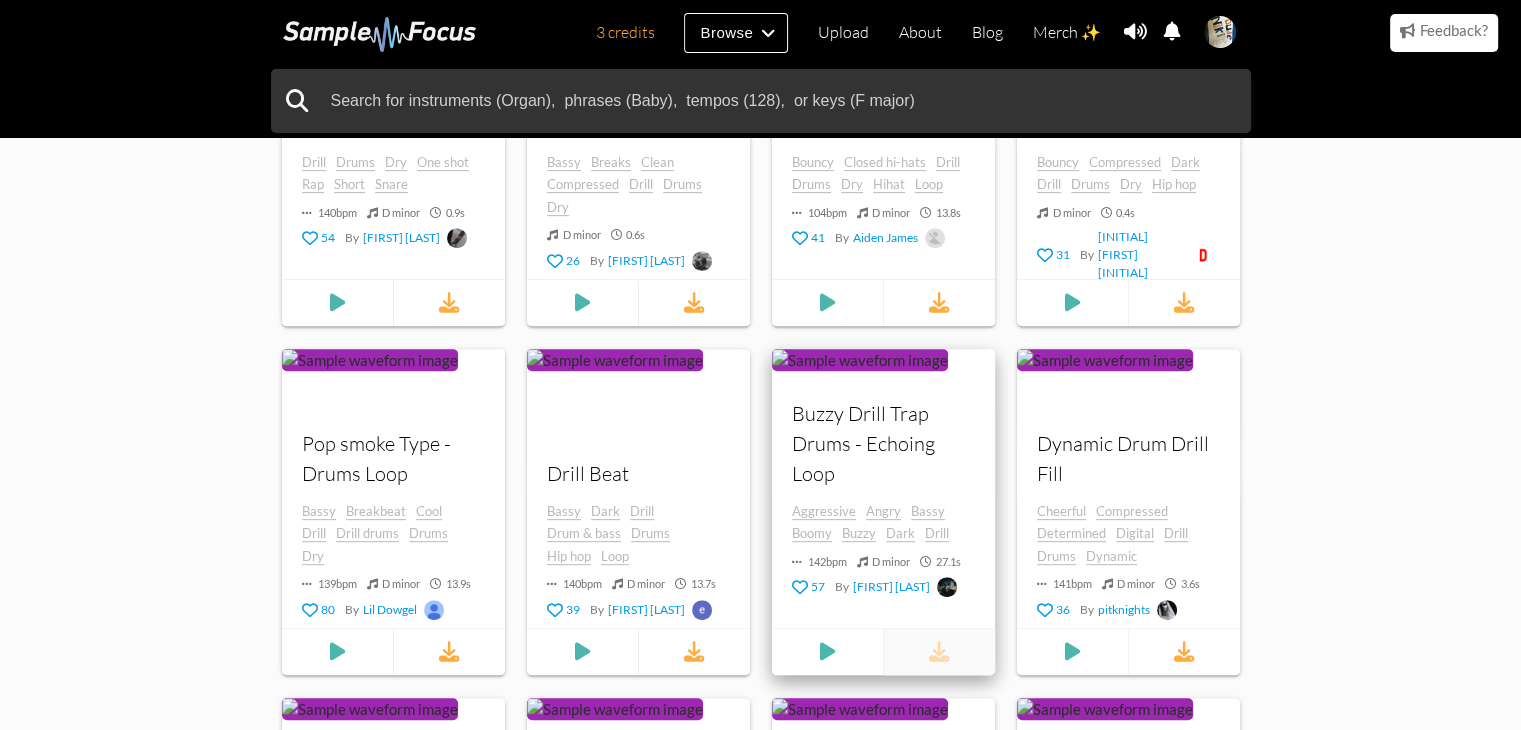 click at bounding box center [939, 652] 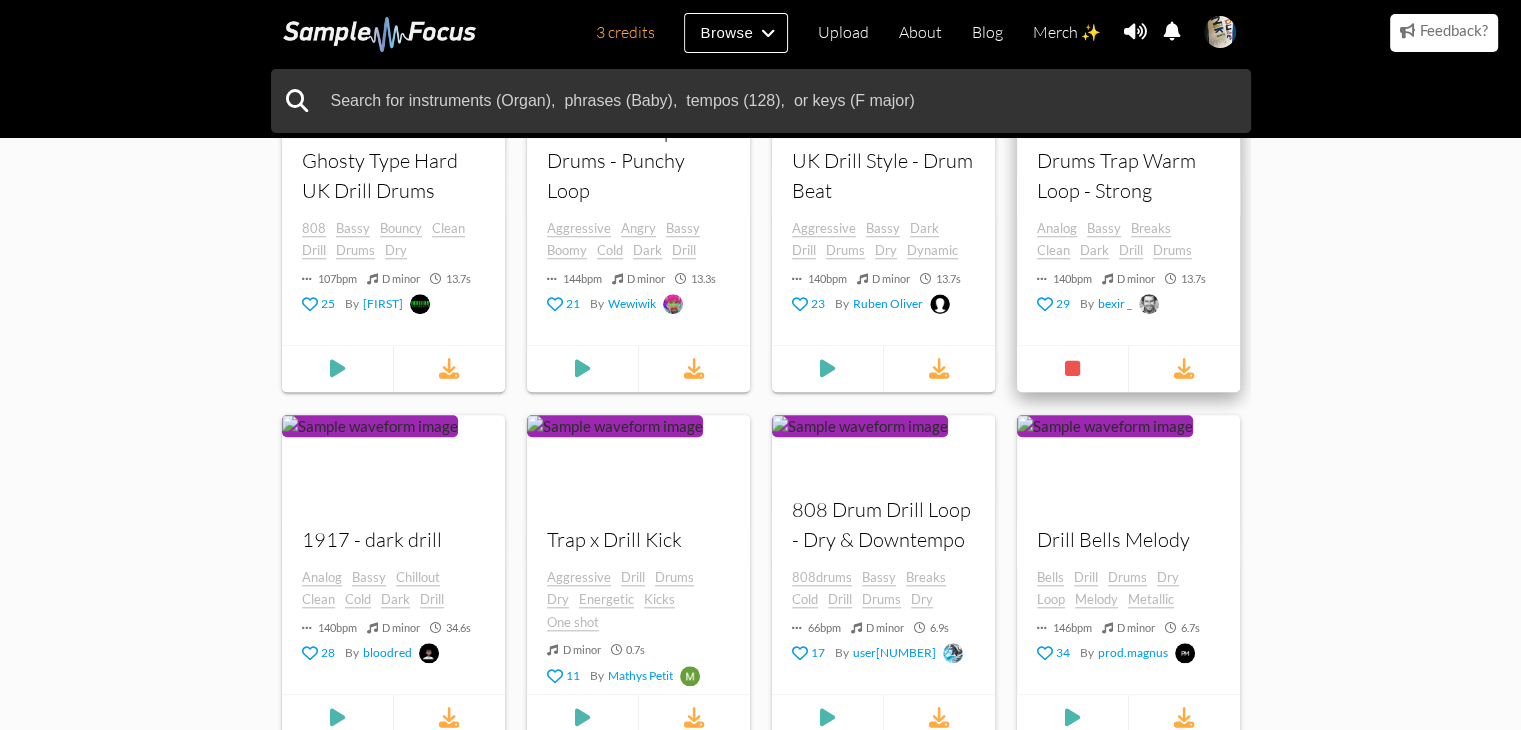 scroll, scrollTop: 1926, scrollLeft: 0, axis: vertical 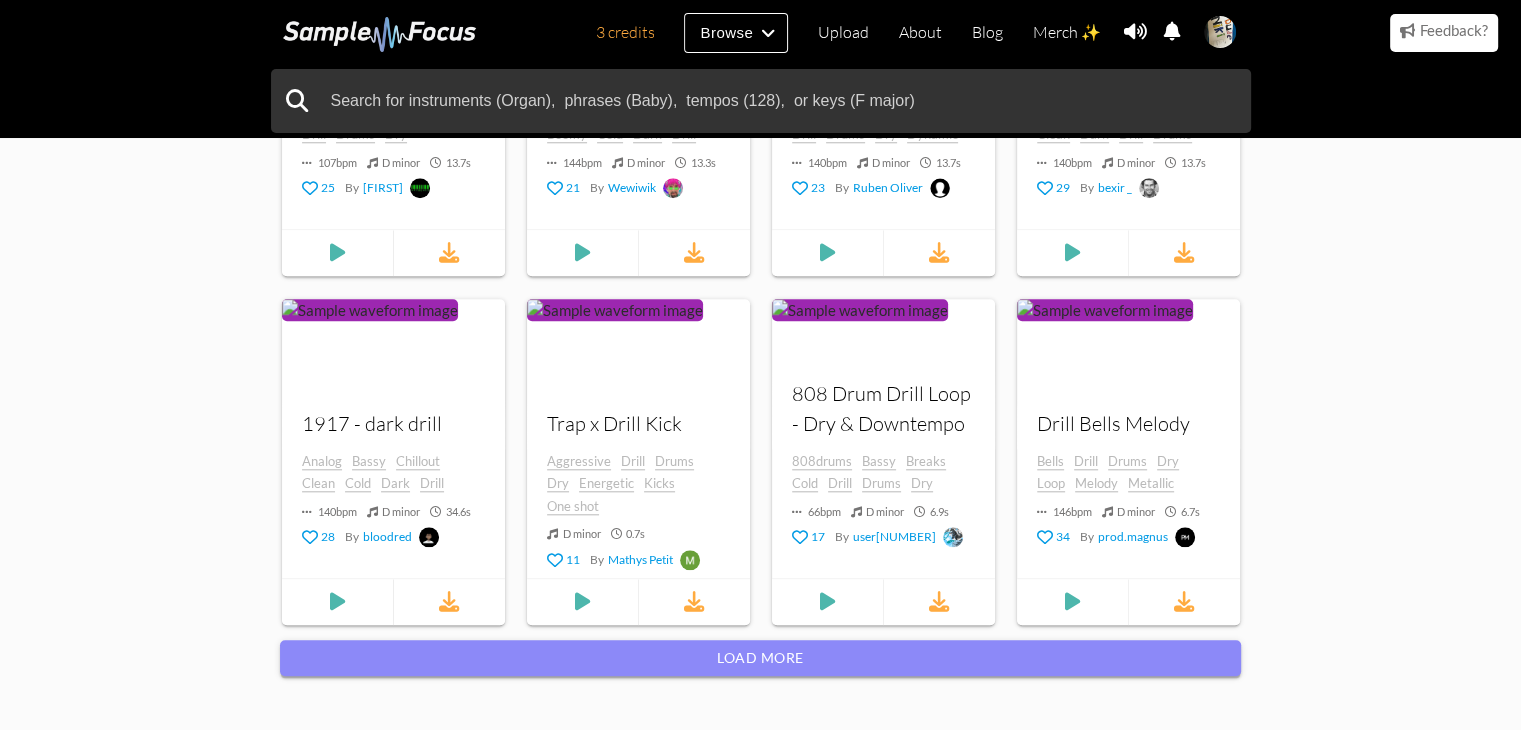 click on "Load more" at bounding box center (760, 658) 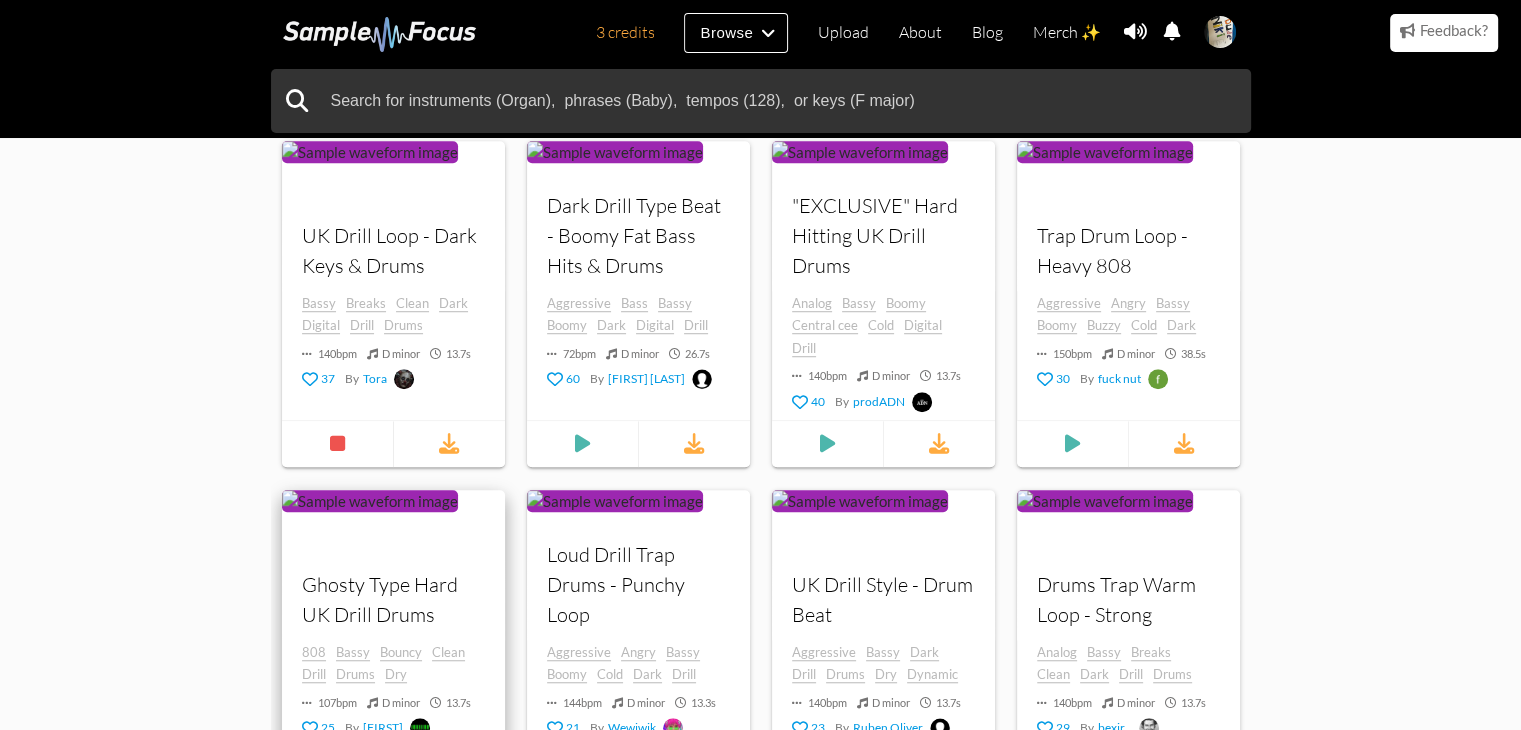 scroll, scrollTop: 1326, scrollLeft: 0, axis: vertical 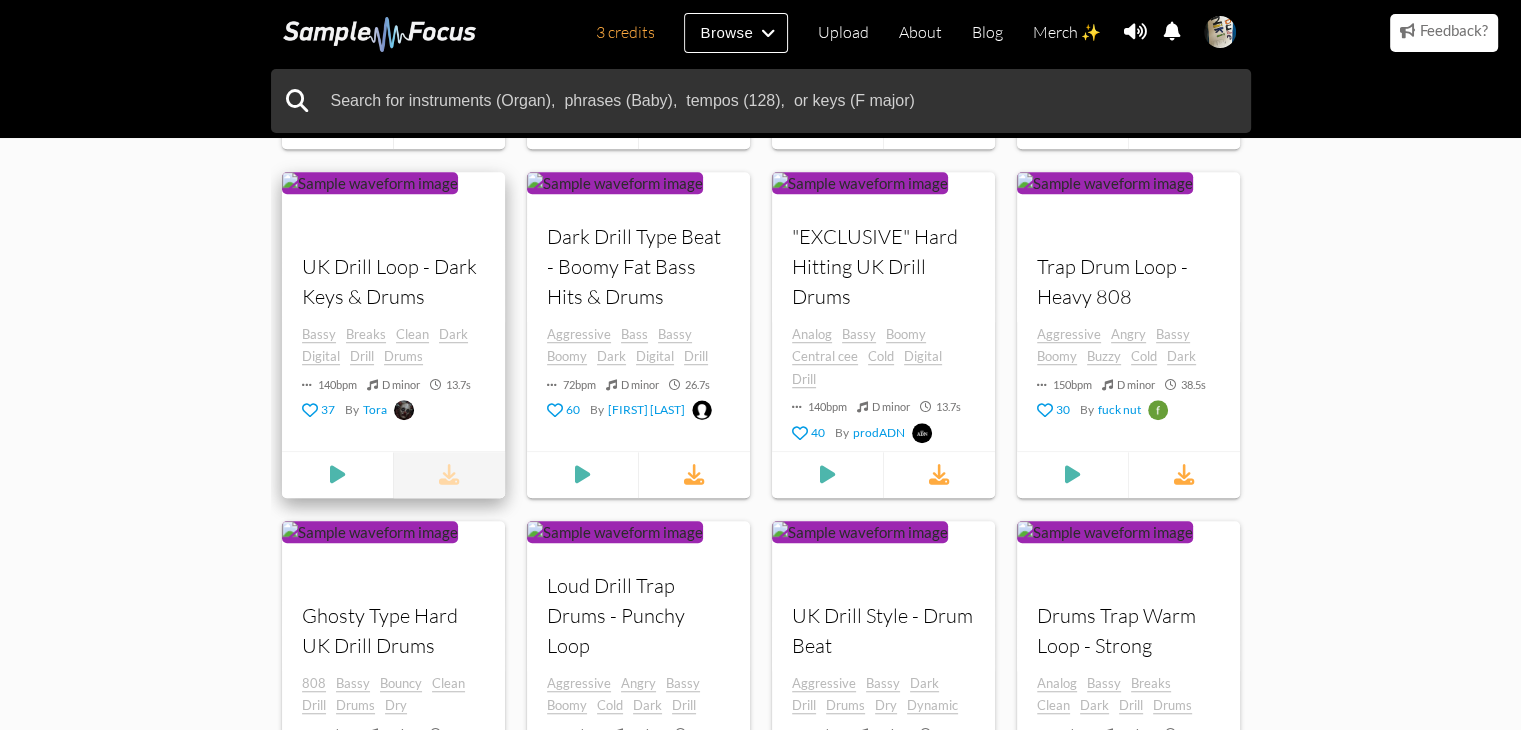 click at bounding box center [449, 475] 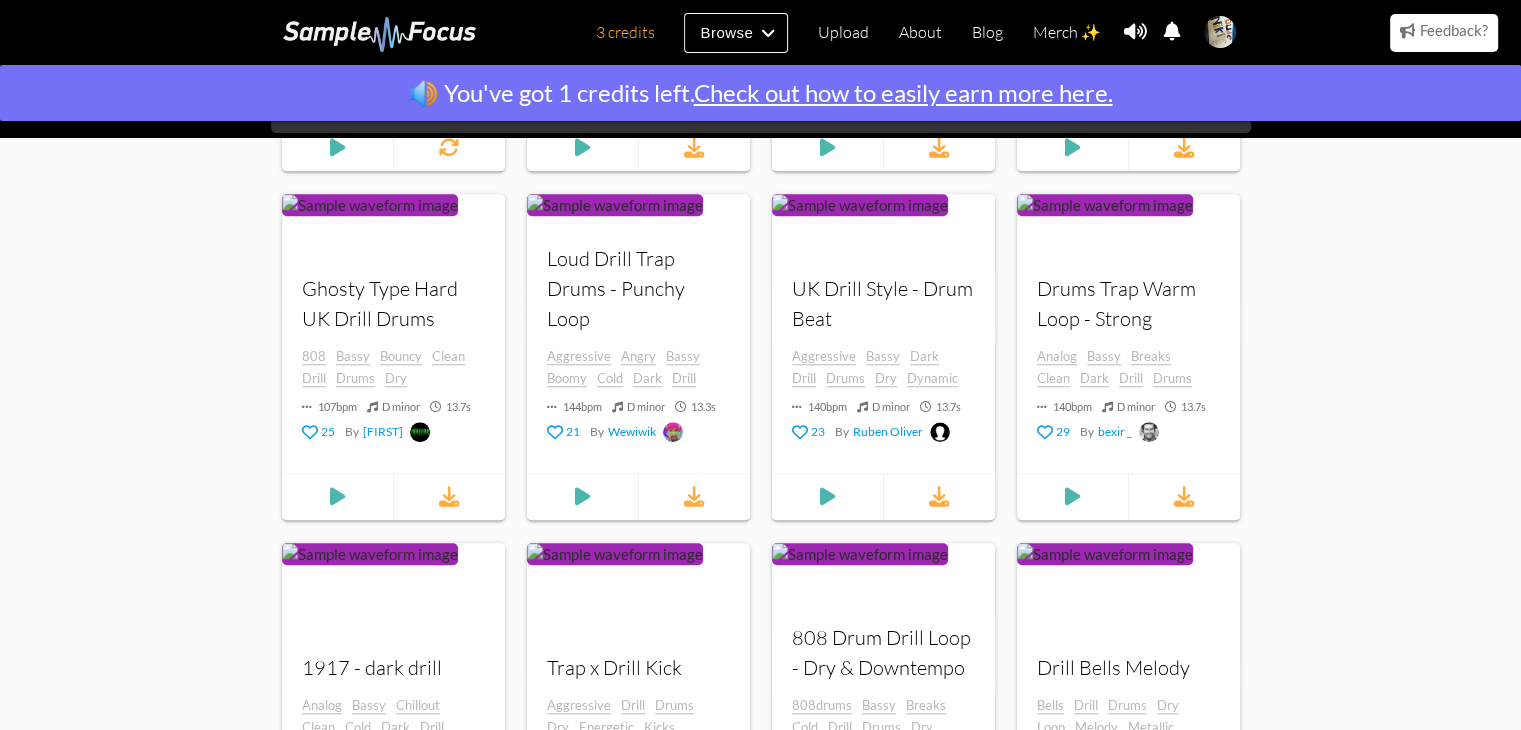 scroll, scrollTop: 1964, scrollLeft: 0, axis: vertical 